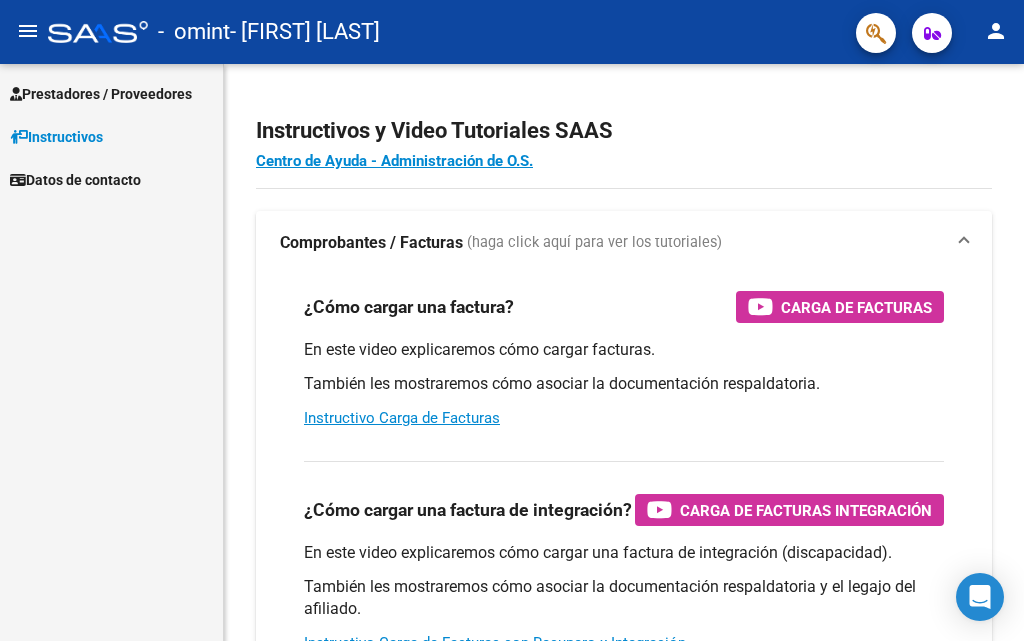 scroll, scrollTop: 0, scrollLeft: 0, axis: both 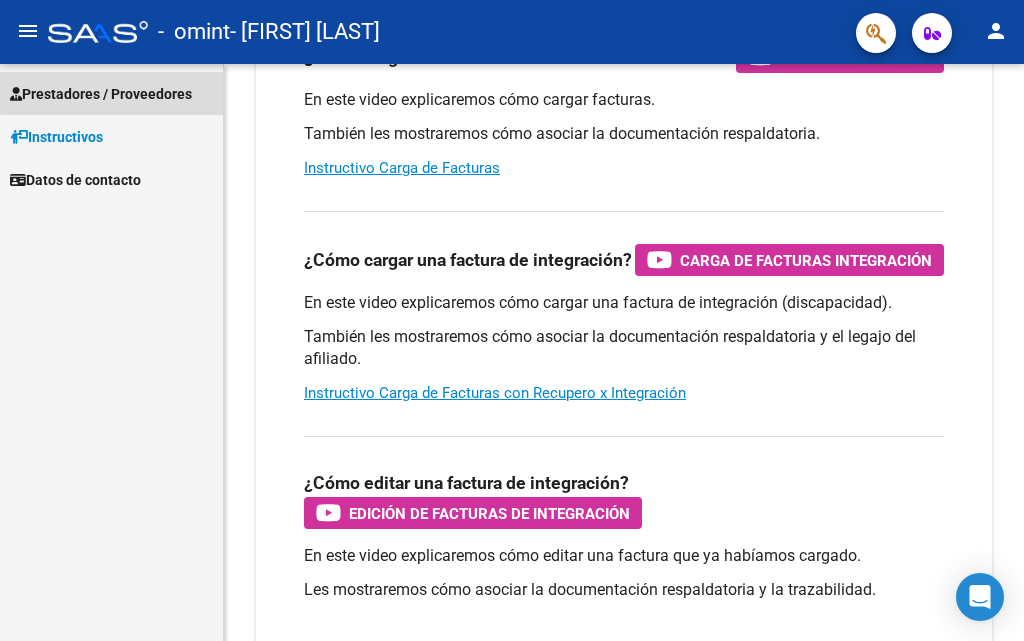 click on "Prestadores / Proveedores" at bounding box center (101, 94) 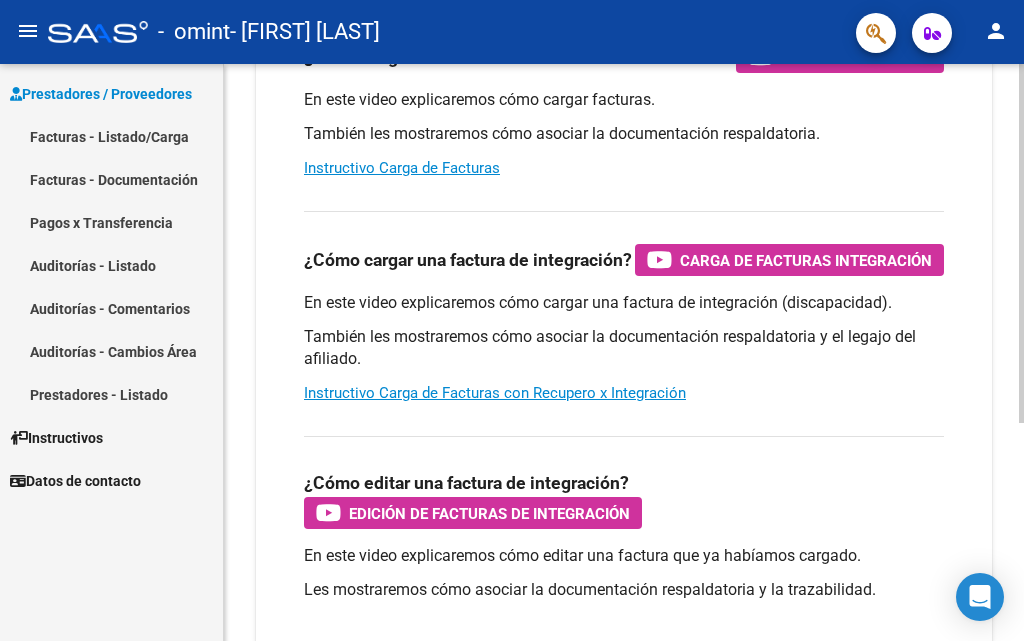 scroll, scrollTop: 350, scrollLeft: 0, axis: vertical 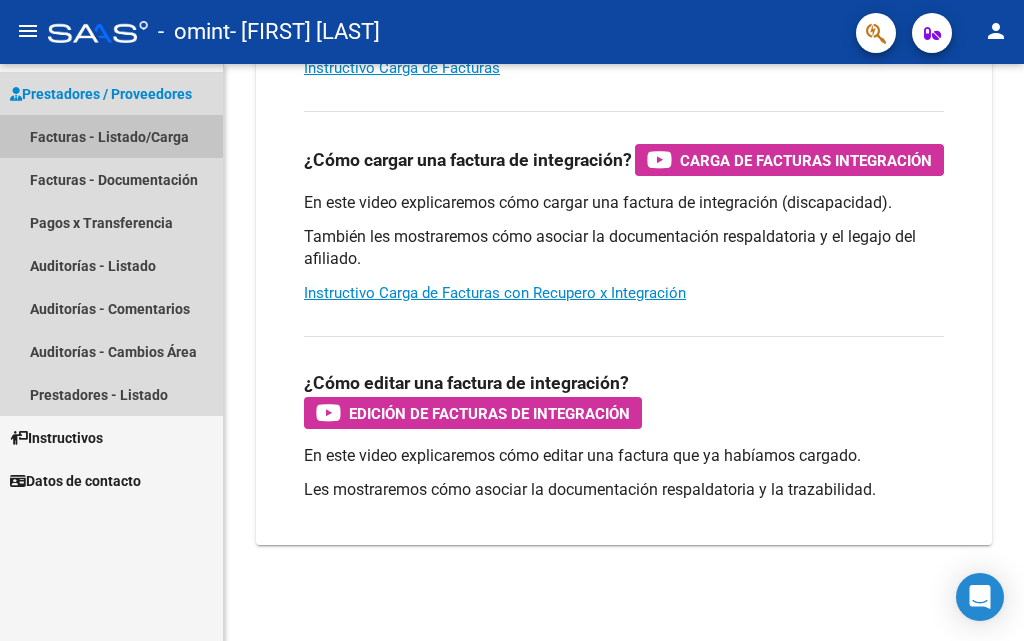 click on "Facturas - Listado/Carga" at bounding box center [111, 136] 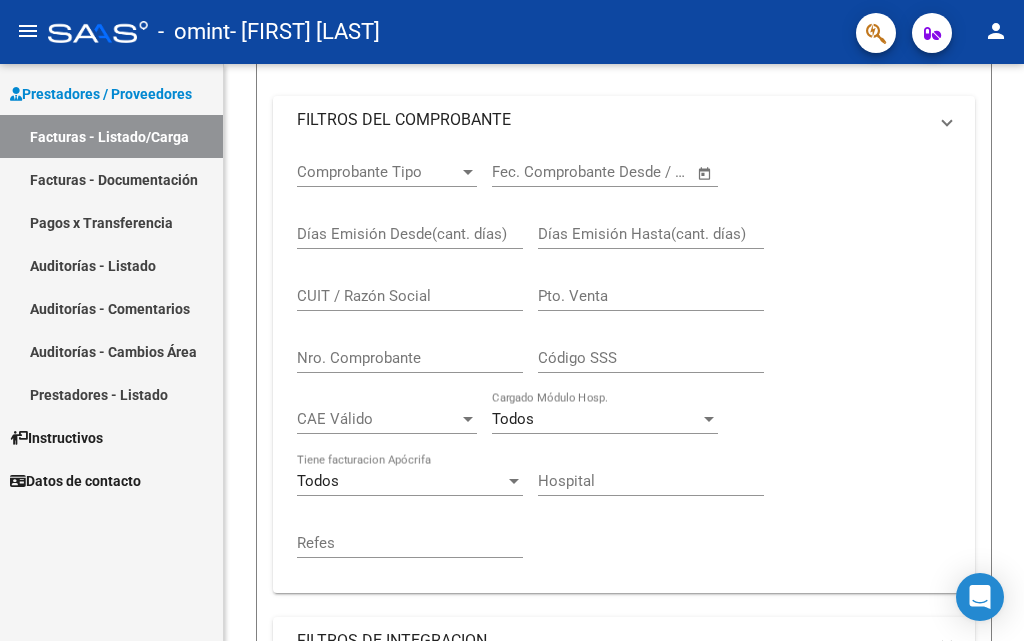 scroll, scrollTop: 0, scrollLeft: 0, axis: both 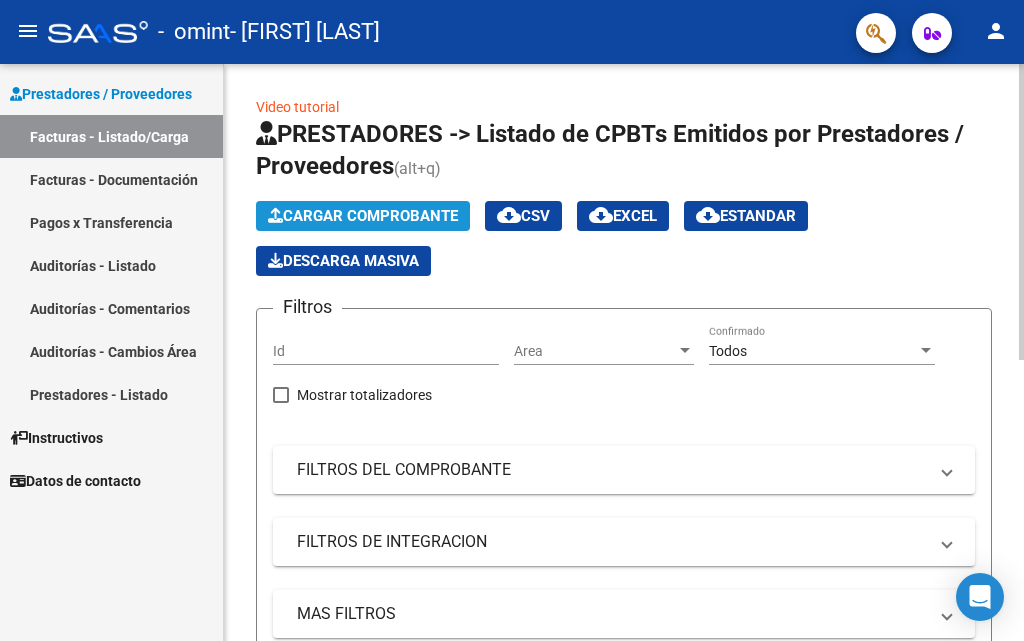 click on "Cargar Comprobante" 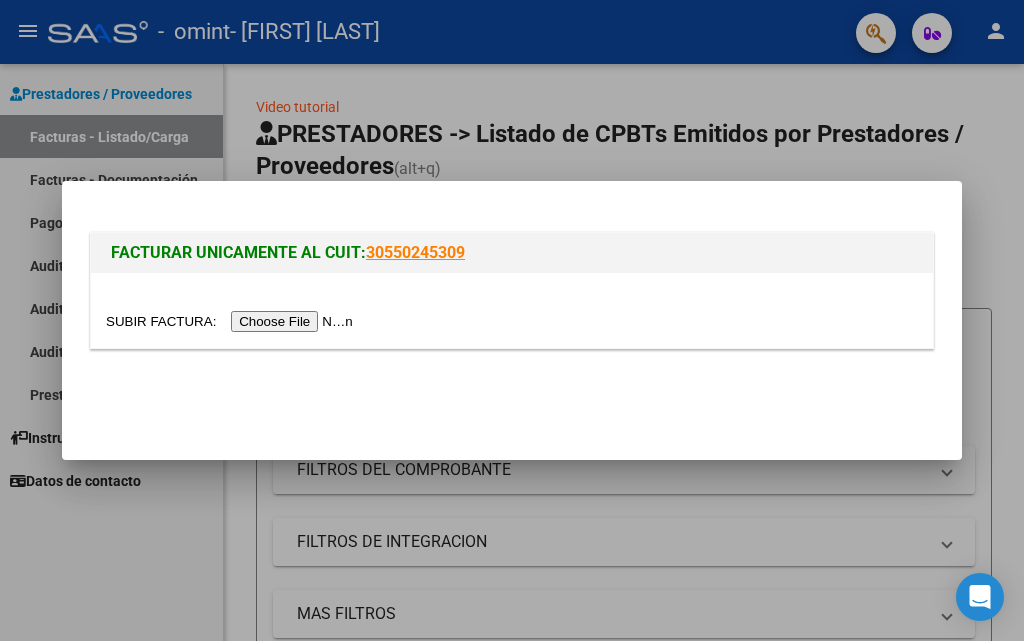 click at bounding box center [232, 321] 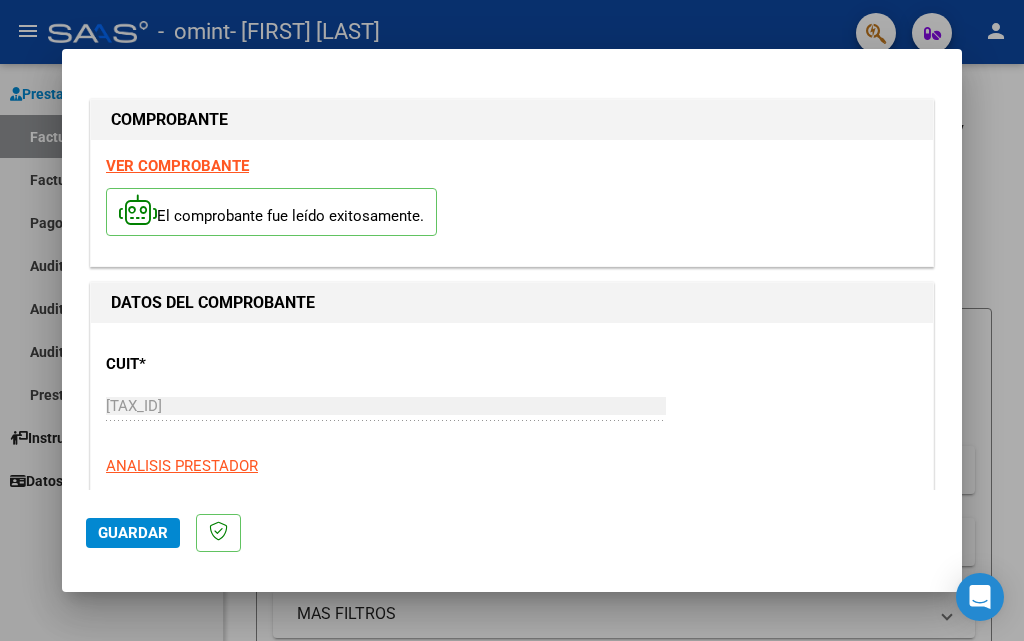 click on "Guardar" 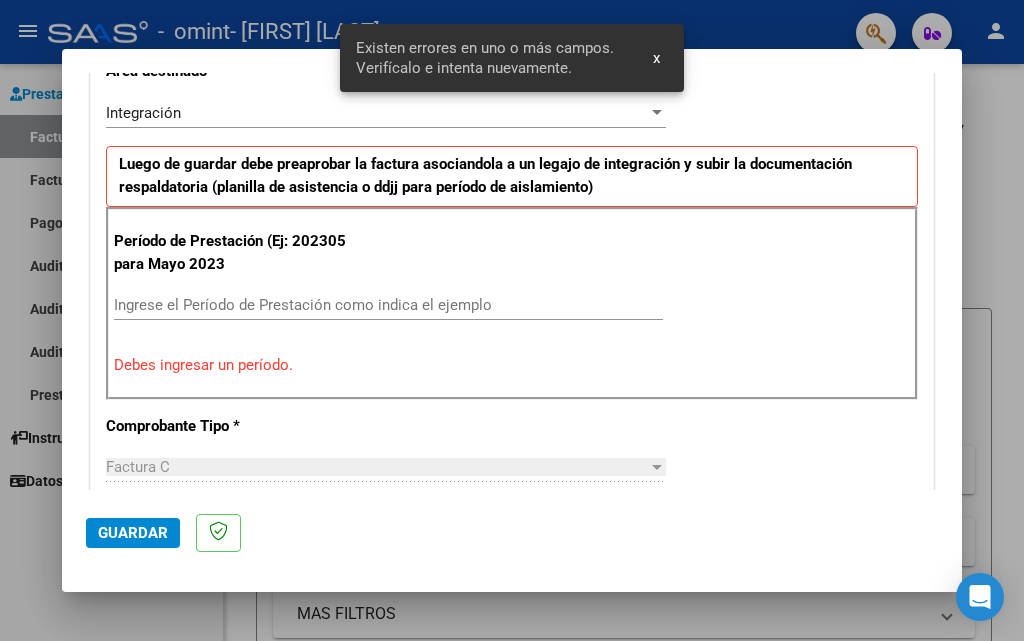 scroll, scrollTop: 451, scrollLeft: 0, axis: vertical 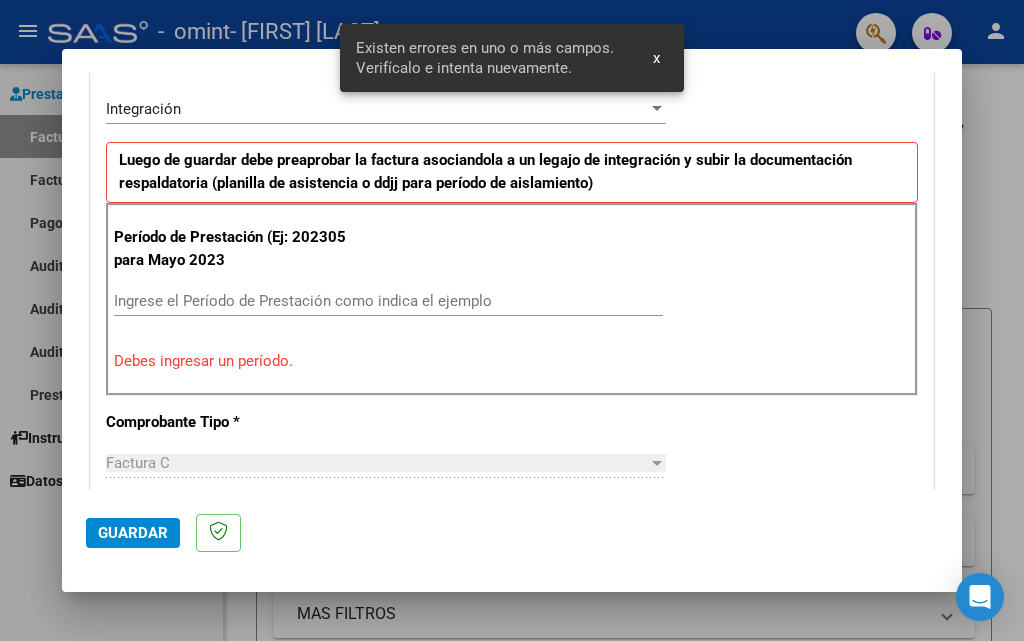 click on "Ingrese el Período de Prestación como indica el ejemplo" at bounding box center [388, 301] 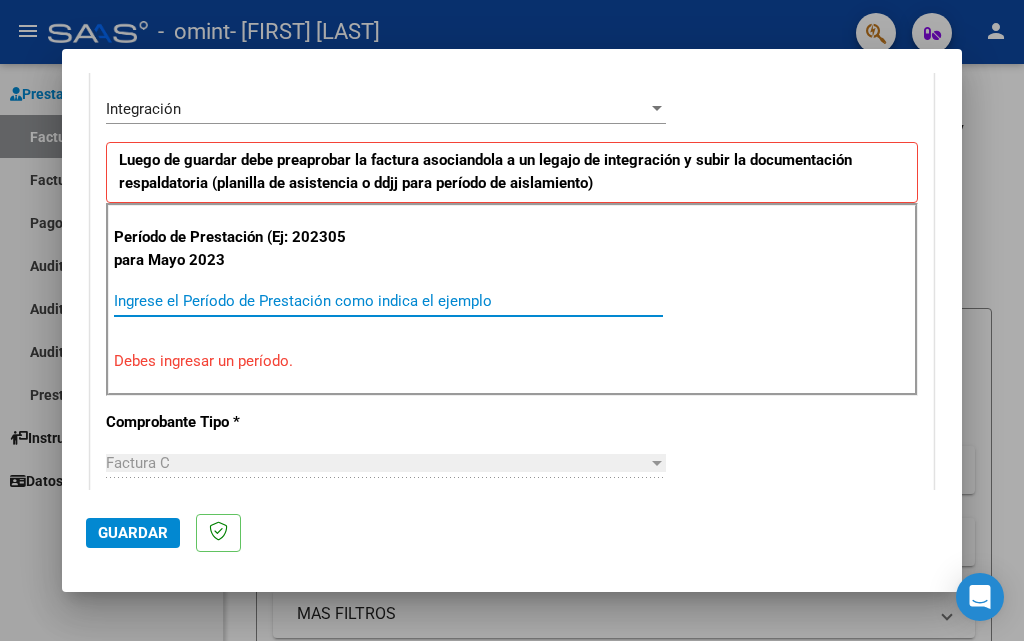 click on "Período de Prestación (Ej: 202305 para Mayo 2023    Ingrese el Período de Prestación como indica el ejemplo   Debes ingresar un período." at bounding box center [512, 299] 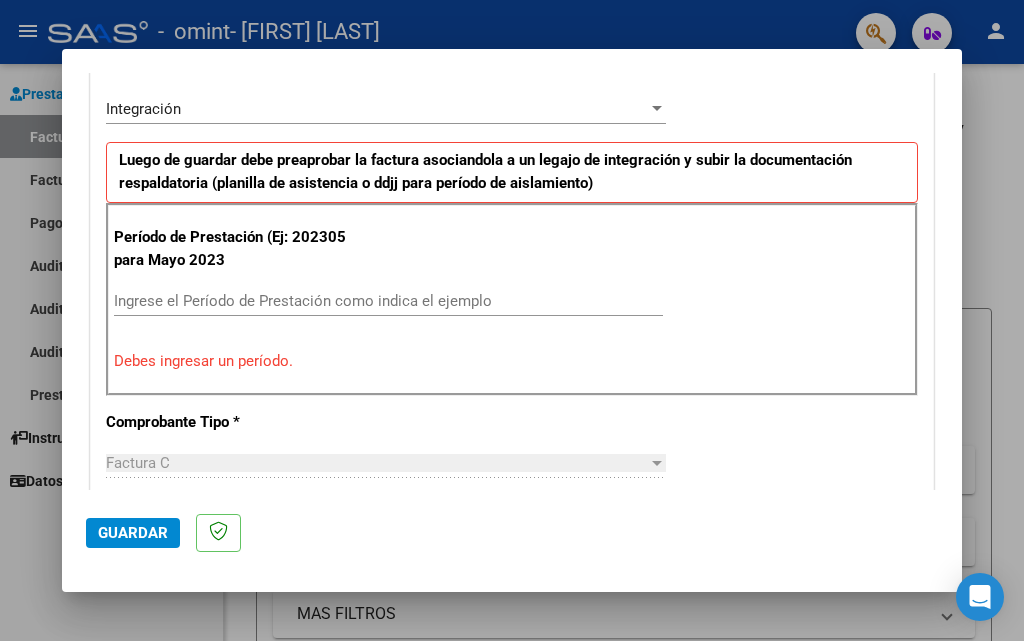 click on "Luego de guardar debe preaprobar la factura asociandola a un legajo de integración y subir la documentación respaldatoria (planilla de asistencia o ddjj para período de aislamiento)" at bounding box center (485, 171) 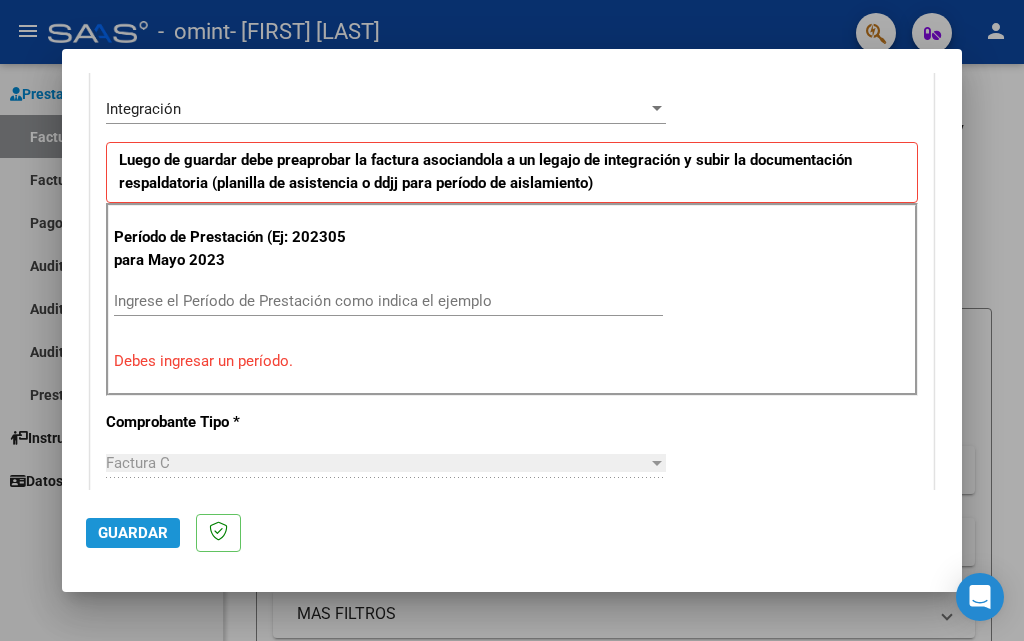 click on "Guardar" 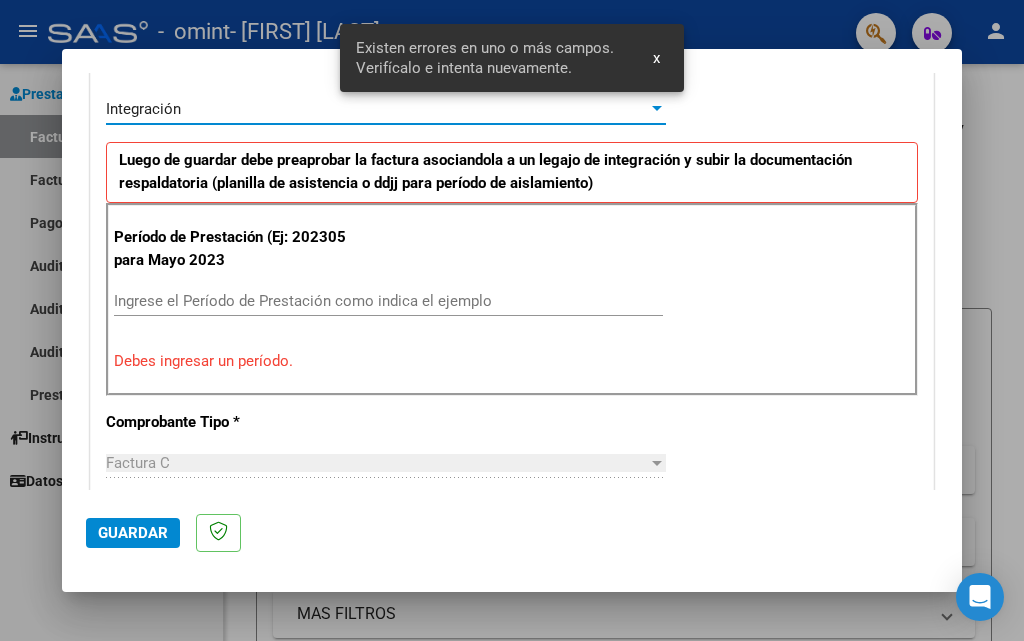 click on "Integración" at bounding box center (377, 109) 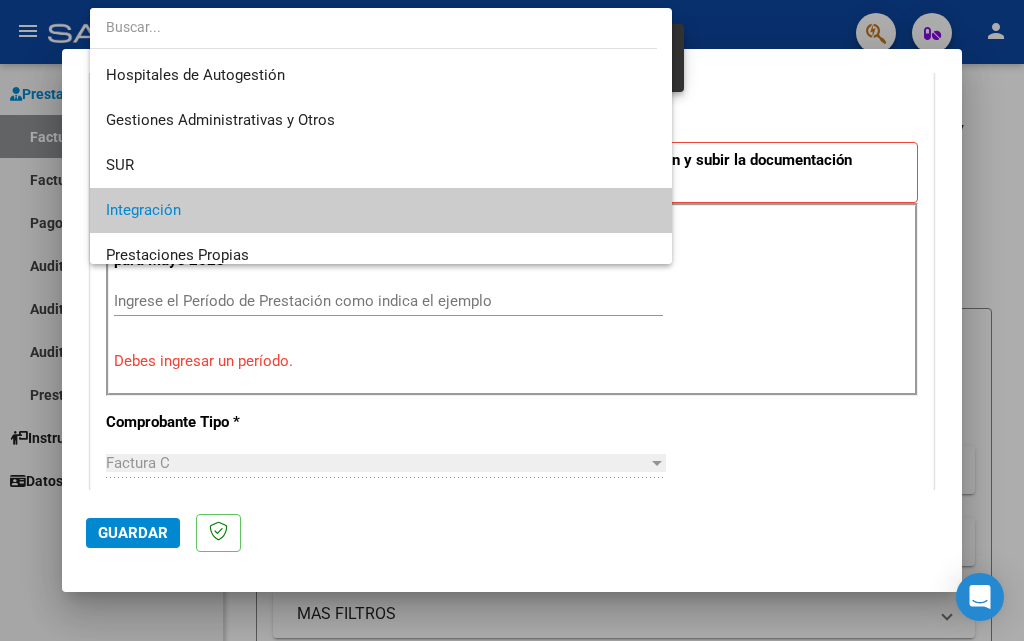 scroll, scrollTop: 102, scrollLeft: 0, axis: vertical 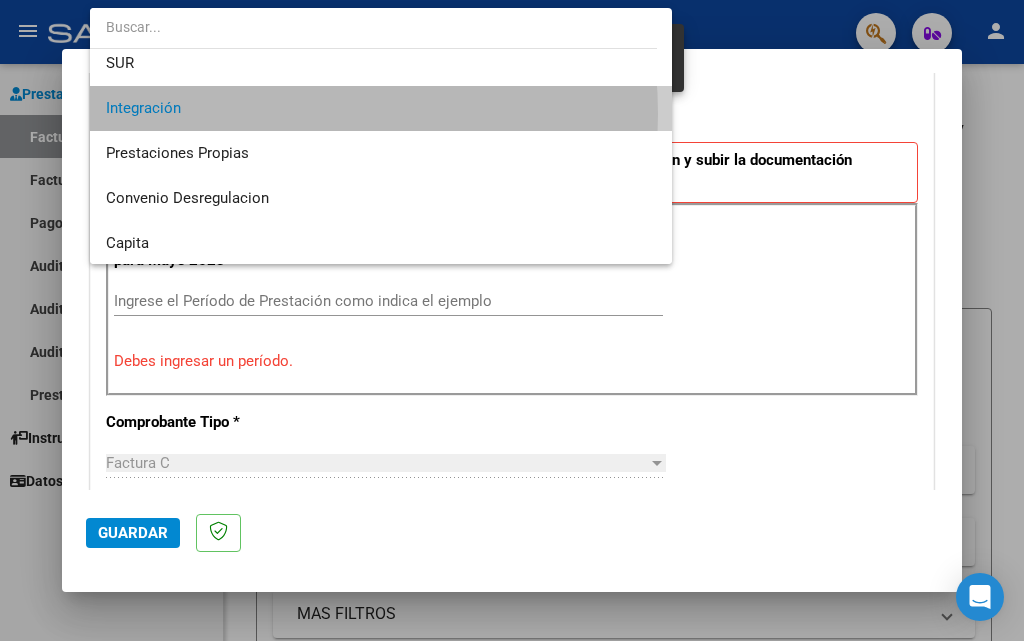 click on "Integración" at bounding box center (381, 108) 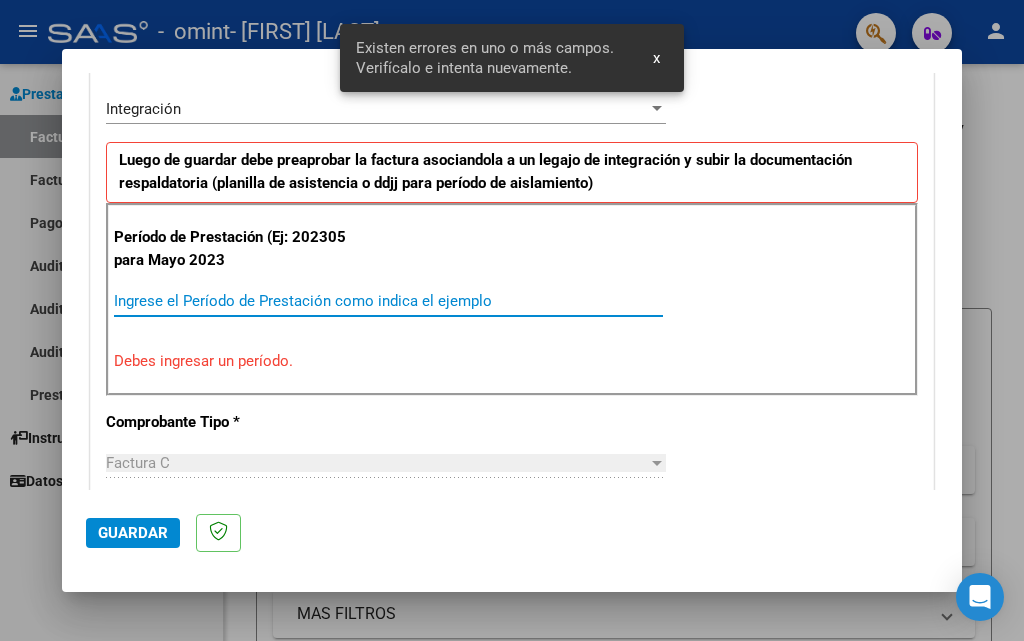 click on "Ingrese el Período de Prestación como indica el ejemplo" at bounding box center [388, 301] 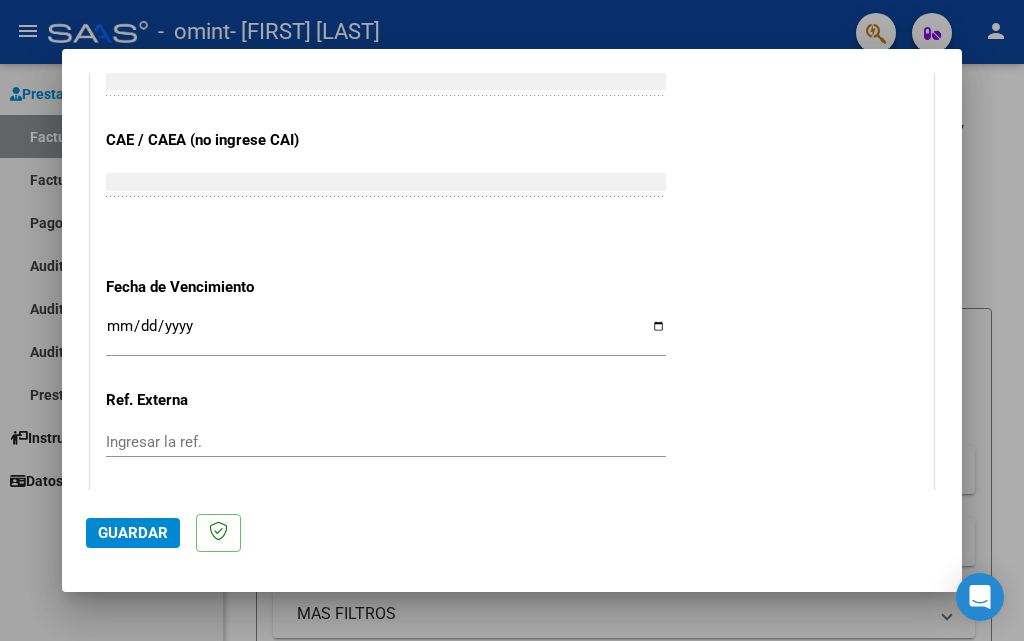 scroll, scrollTop: 1419, scrollLeft: 0, axis: vertical 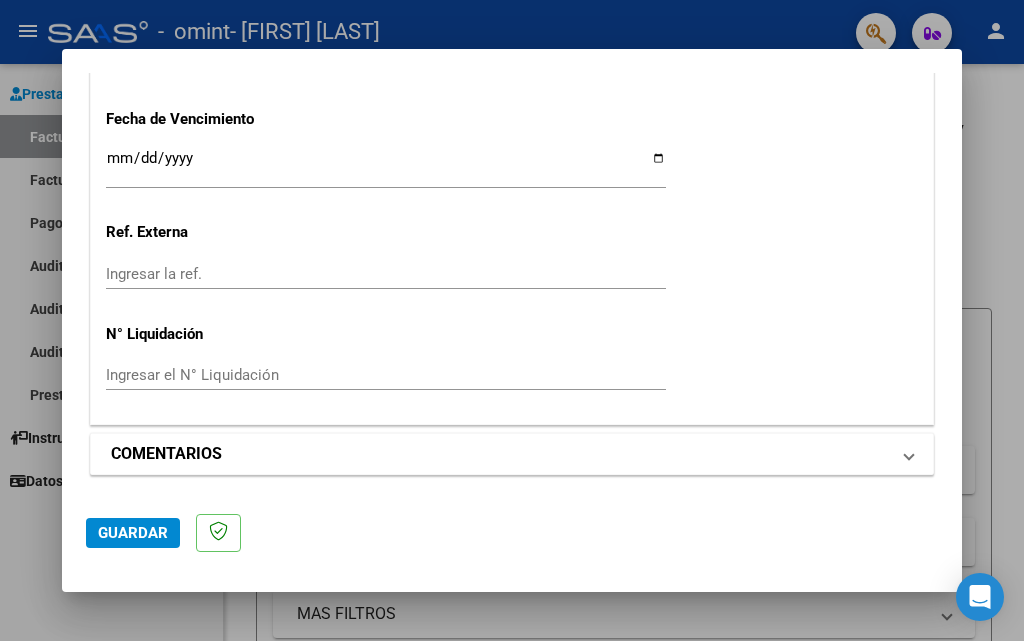 click on "COMENTARIOS" at bounding box center (500, 454) 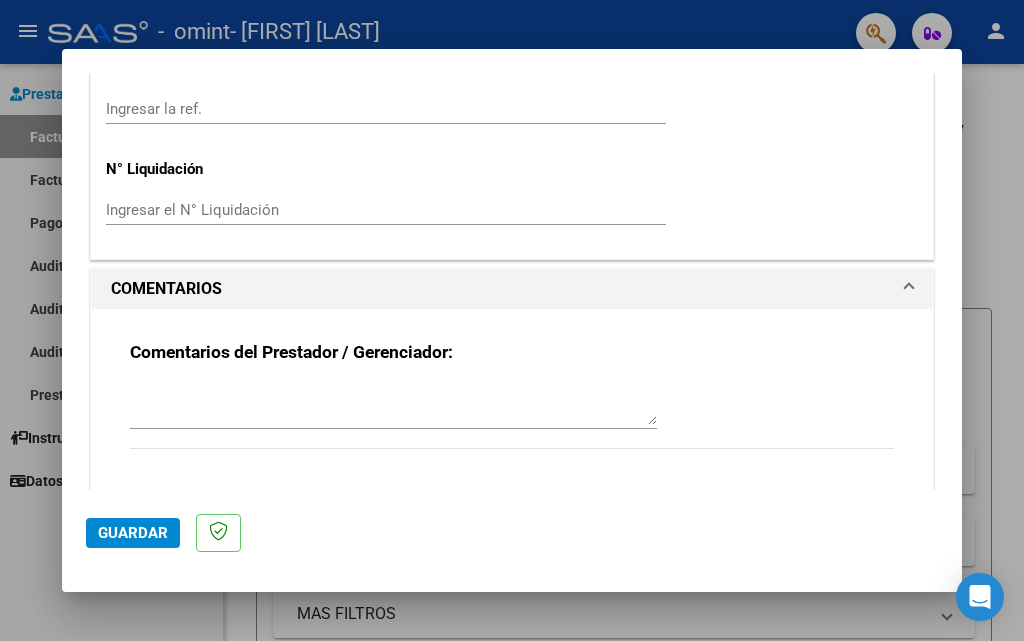 scroll, scrollTop: 1612, scrollLeft: 0, axis: vertical 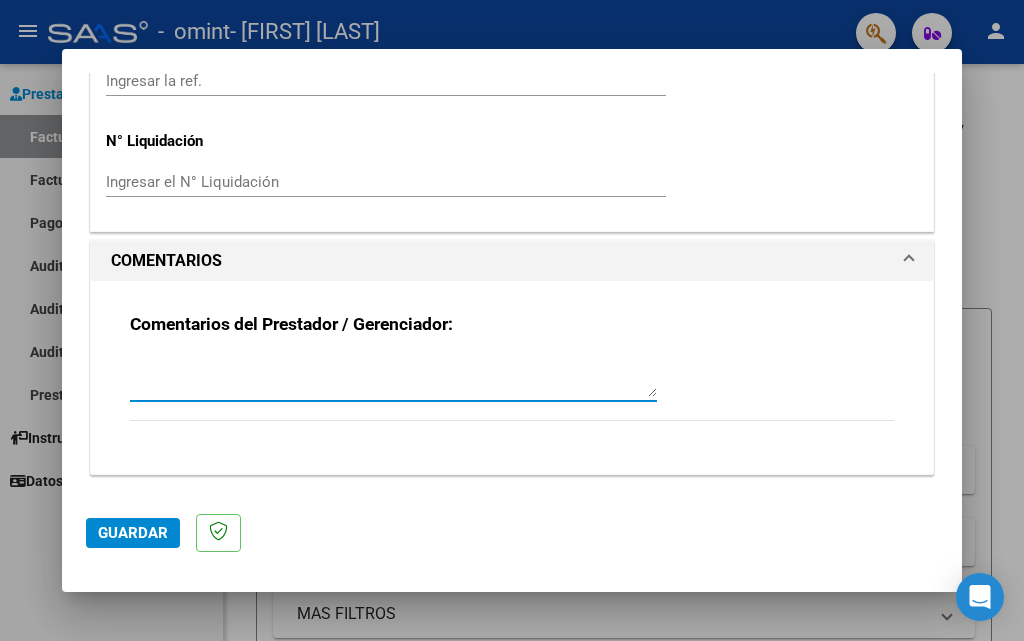 click at bounding box center (393, 377) 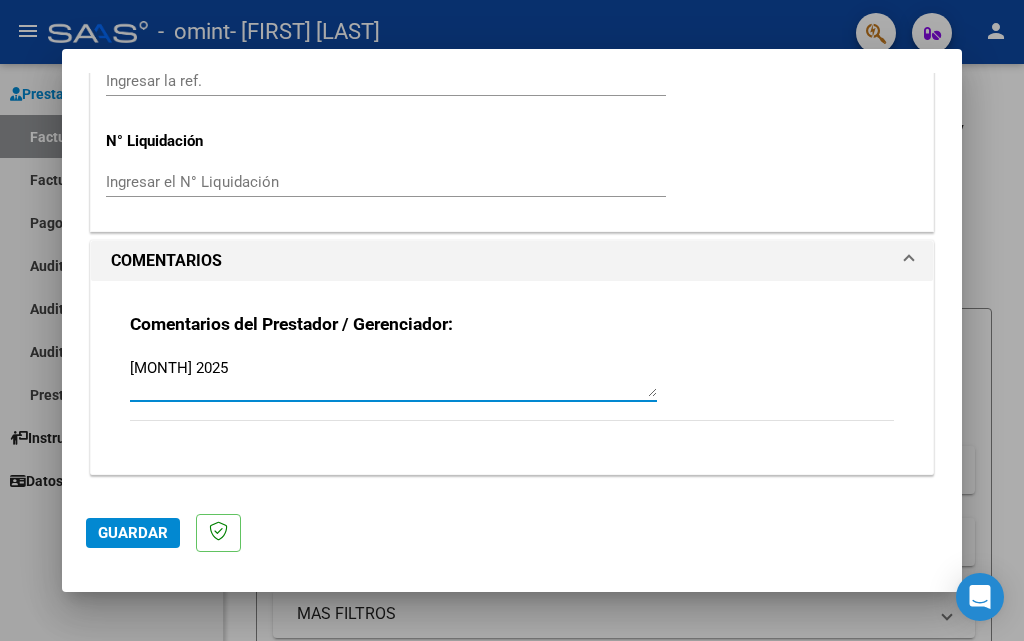 type on "[MONTH] 2025" 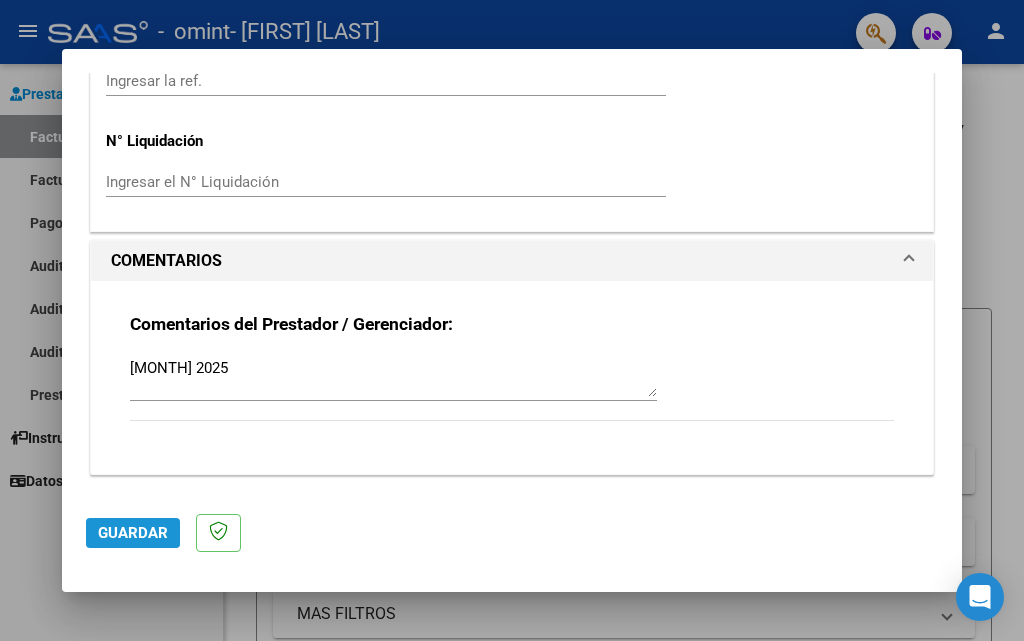 click on "Guardar" 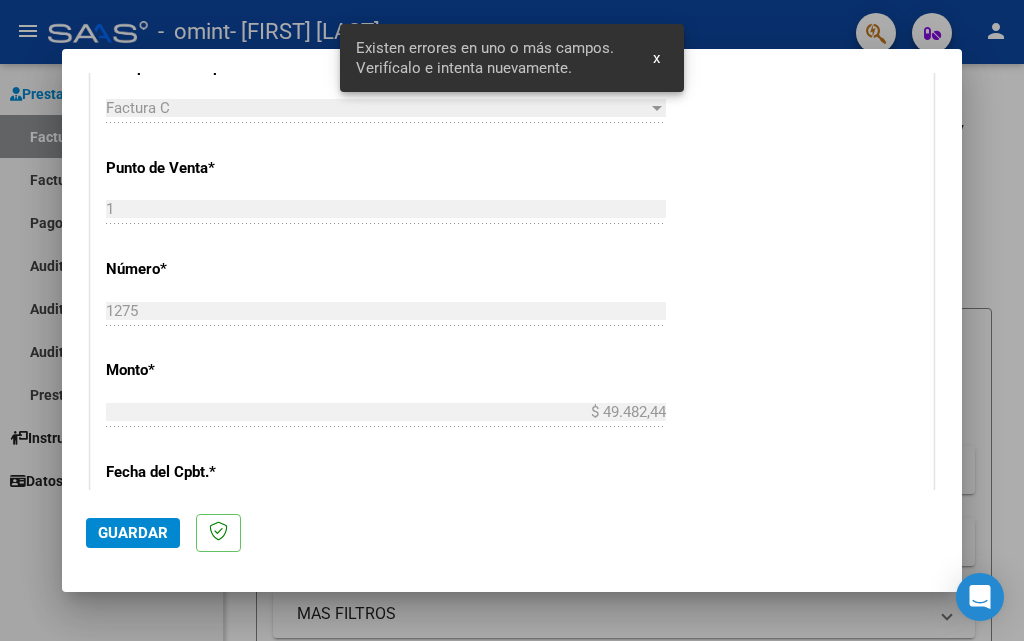 scroll, scrollTop: 451, scrollLeft: 0, axis: vertical 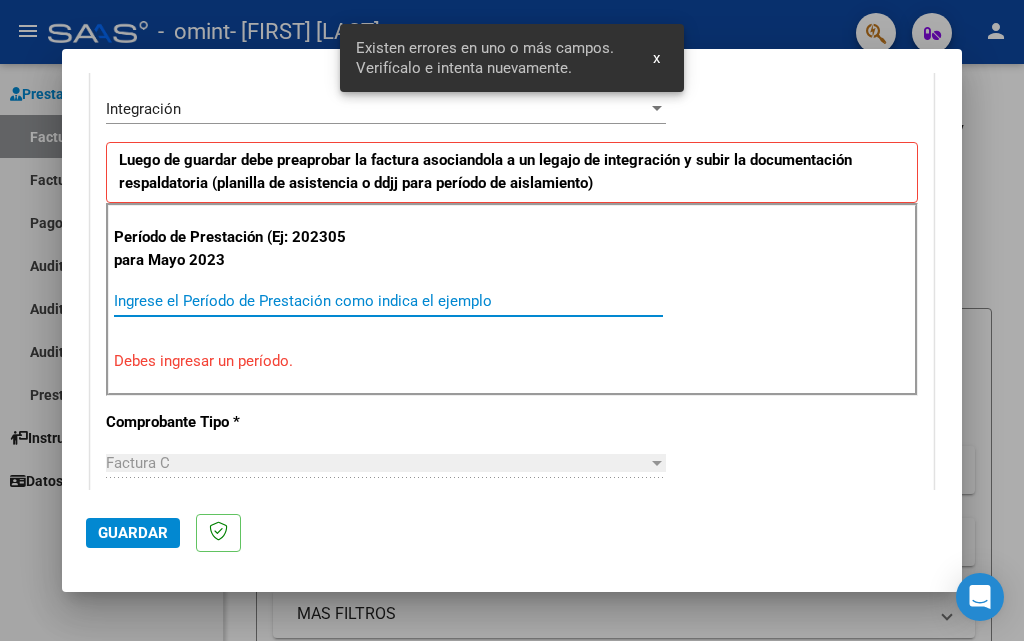 click on "Ingrese el Período de Prestación como indica el ejemplo" at bounding box center (388, 301) 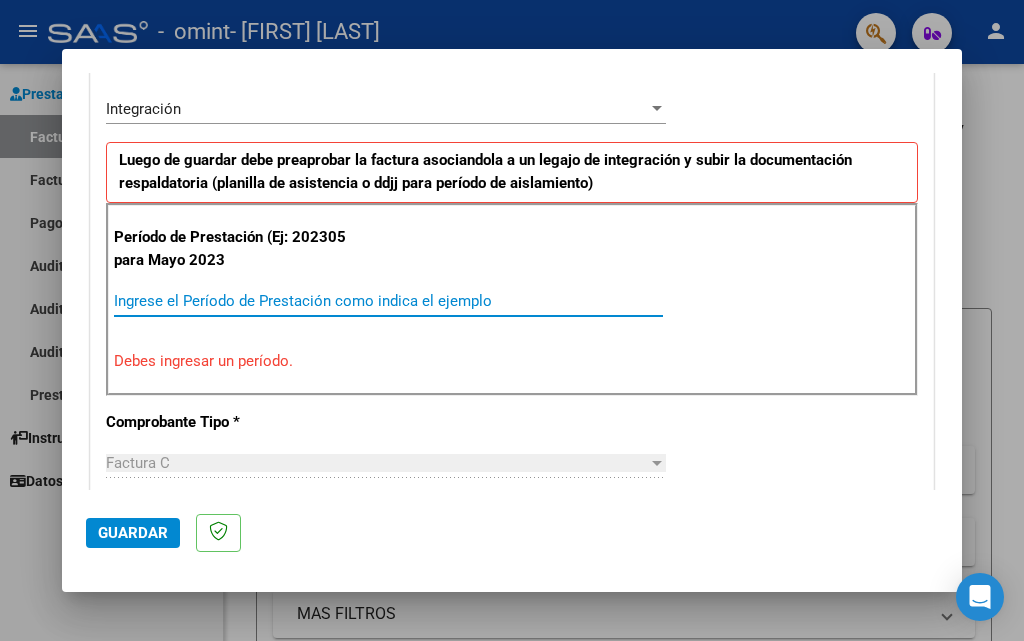 click on "Ingrese el Período de Prestación como indica el ejemplo" at bounding box center [388, 301] 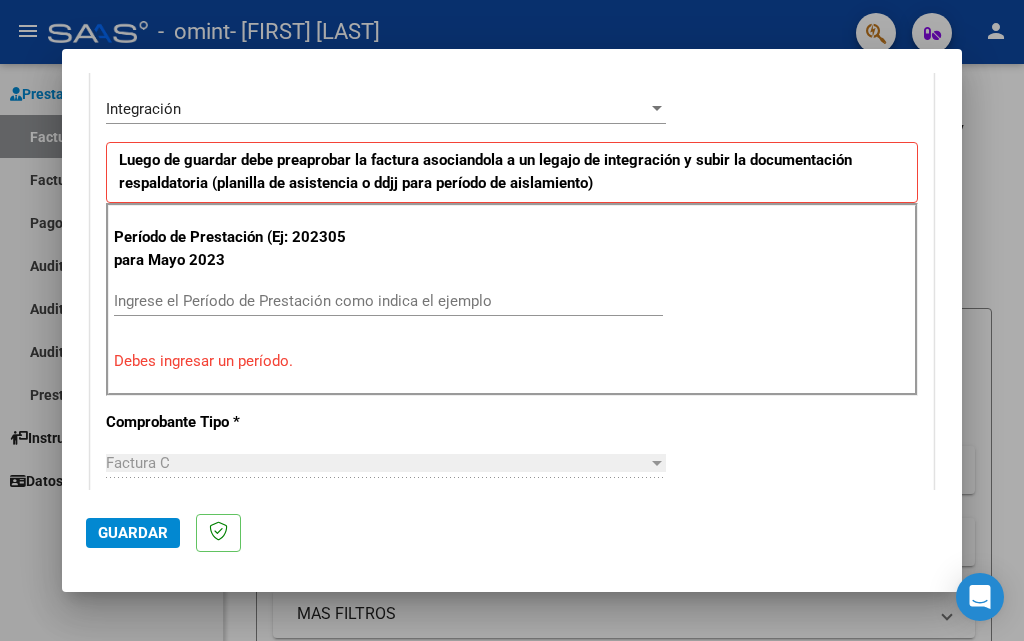 click on "Luego de guardar debe preaprobar la factura asociandola a un legajo de integración y subir la documentación respaldatoria (planilla de asistencia o ddjj para período de aislamiento)" at bounding box center (485, 171) 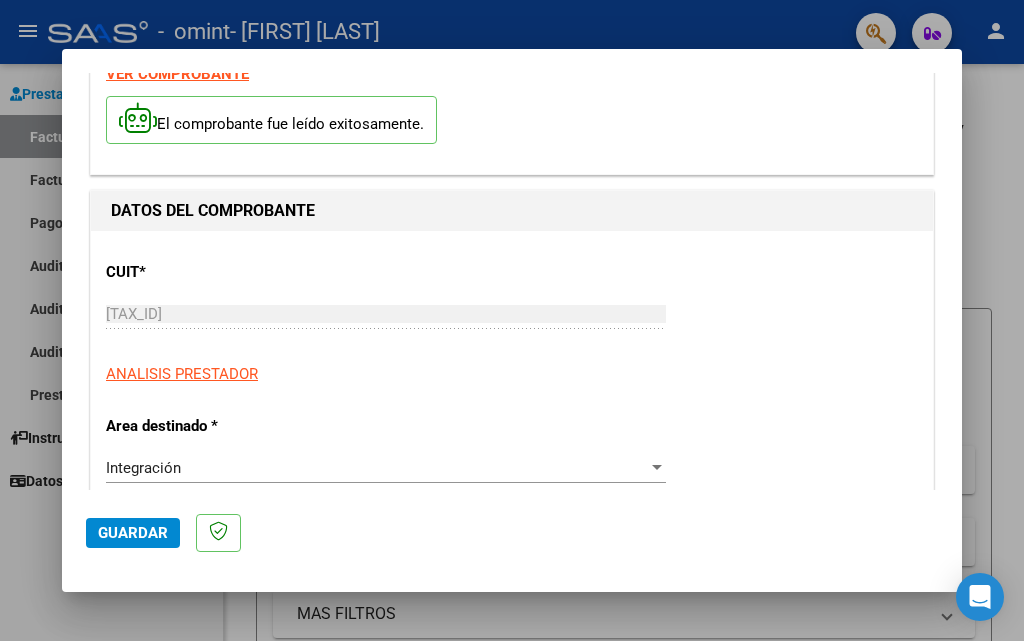 scroll, scrollTop: 0, scrollLeft: 0, axis: both 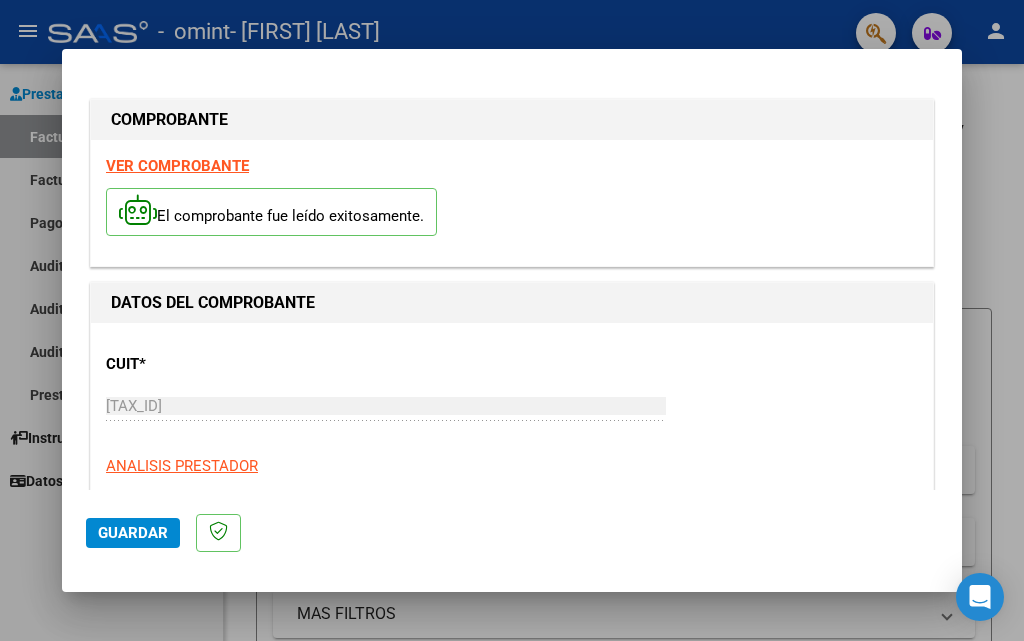 drag, startPoint x: 1011, startPoint y: 134, endPoint x: 1023, endPoint y: 134, distance: 12 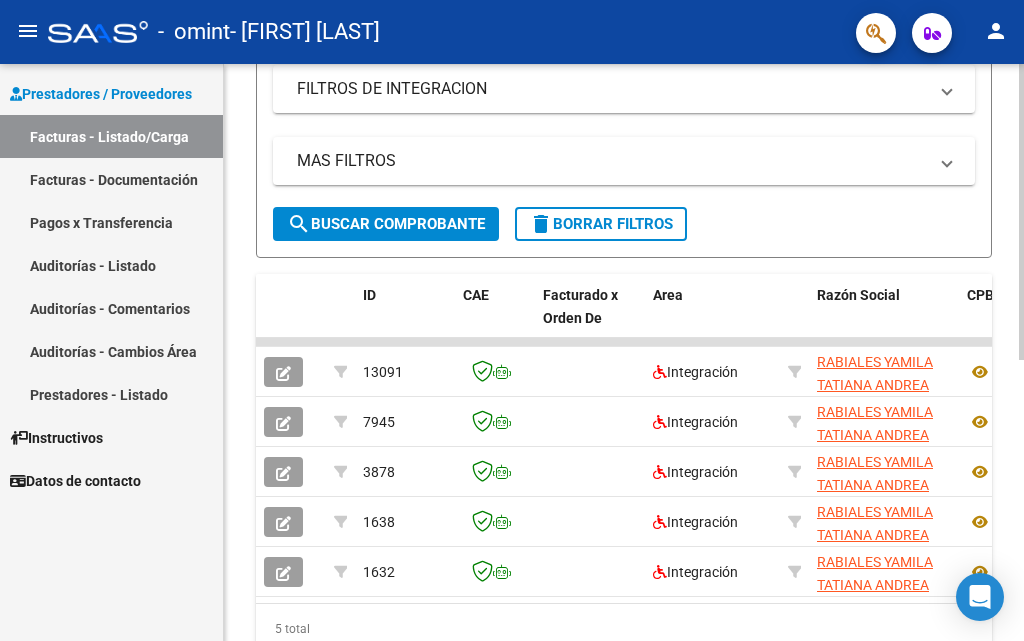 scroll, scrollTop: 500, scrollLeft: 0, axis: vertical 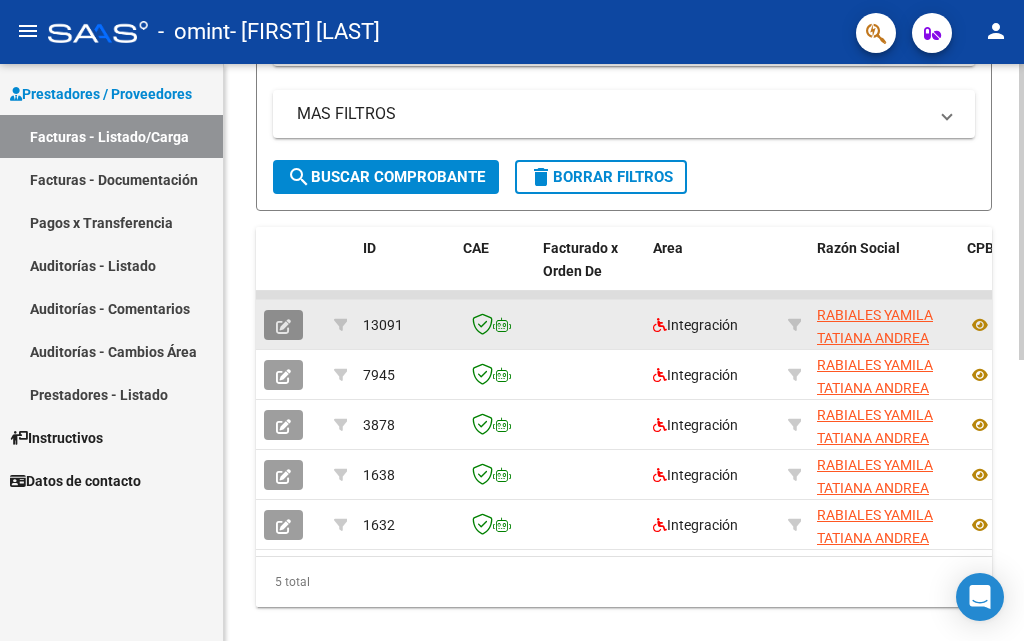 click 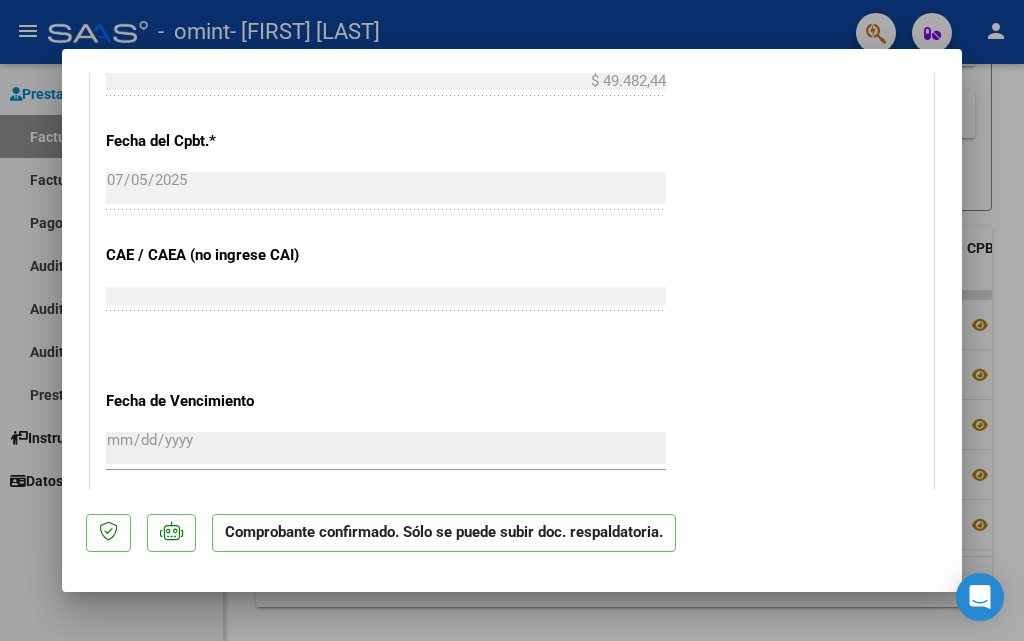 scroll, scrollTop: 1000, scrollLeft: 0, axis: vertical 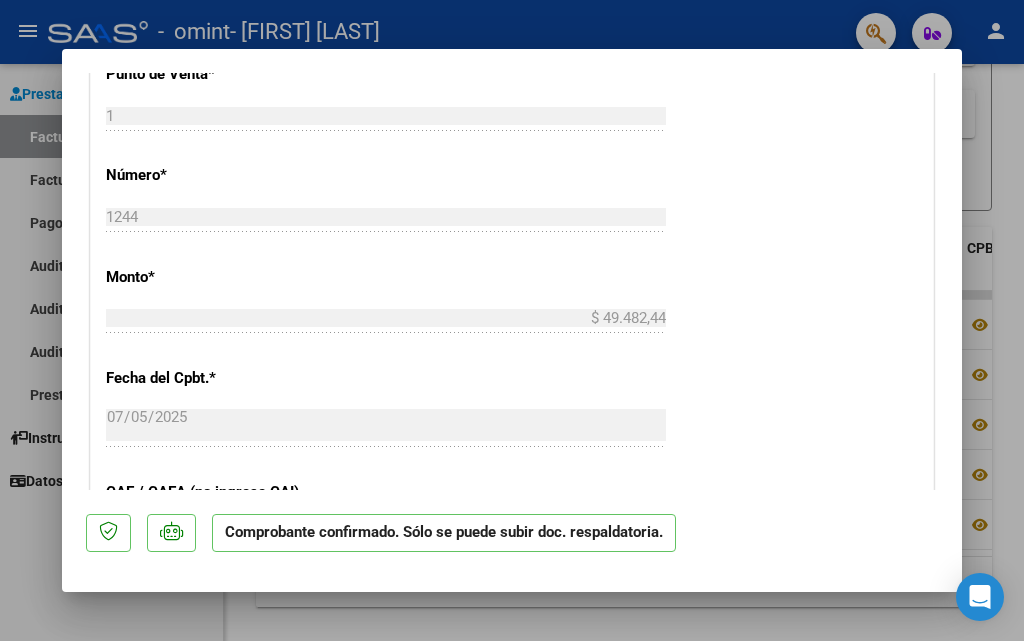 click at bounding box center [512, 320] 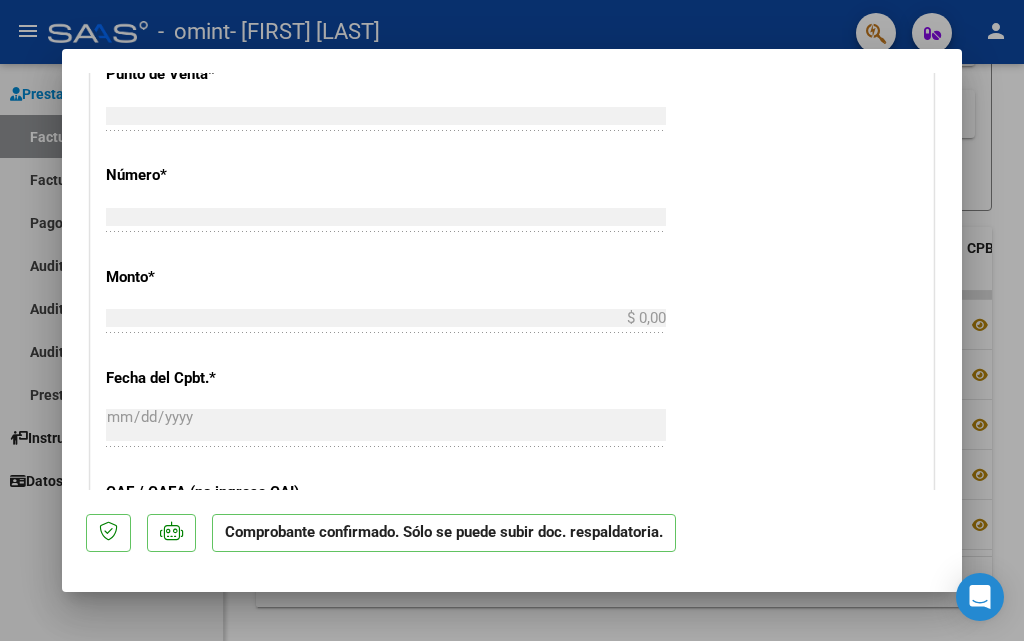 scroll, scrollTop: 443, scrollLeft: 0, axis: vertical 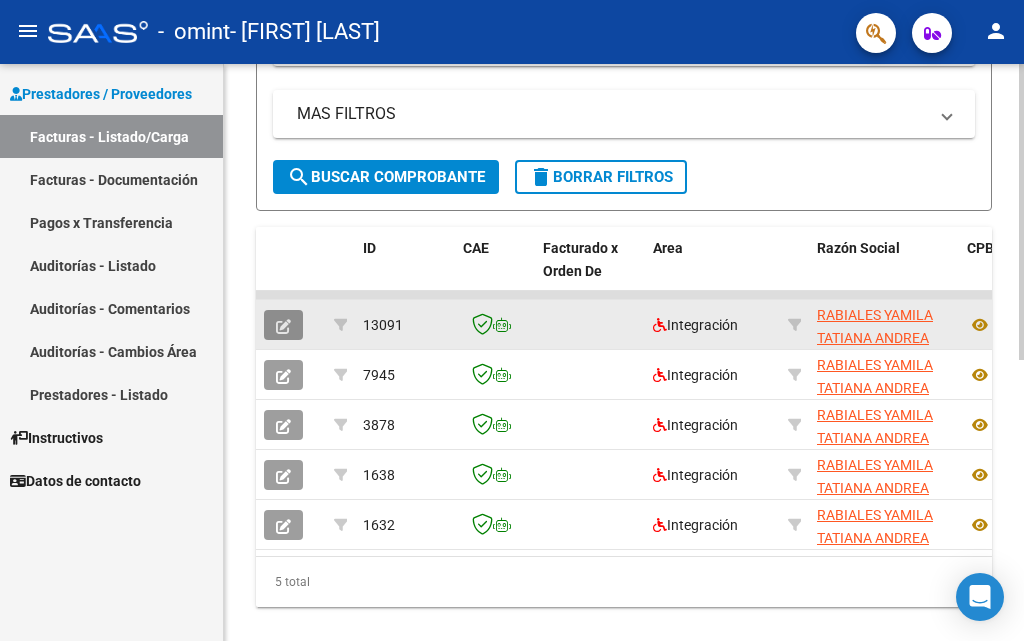 click 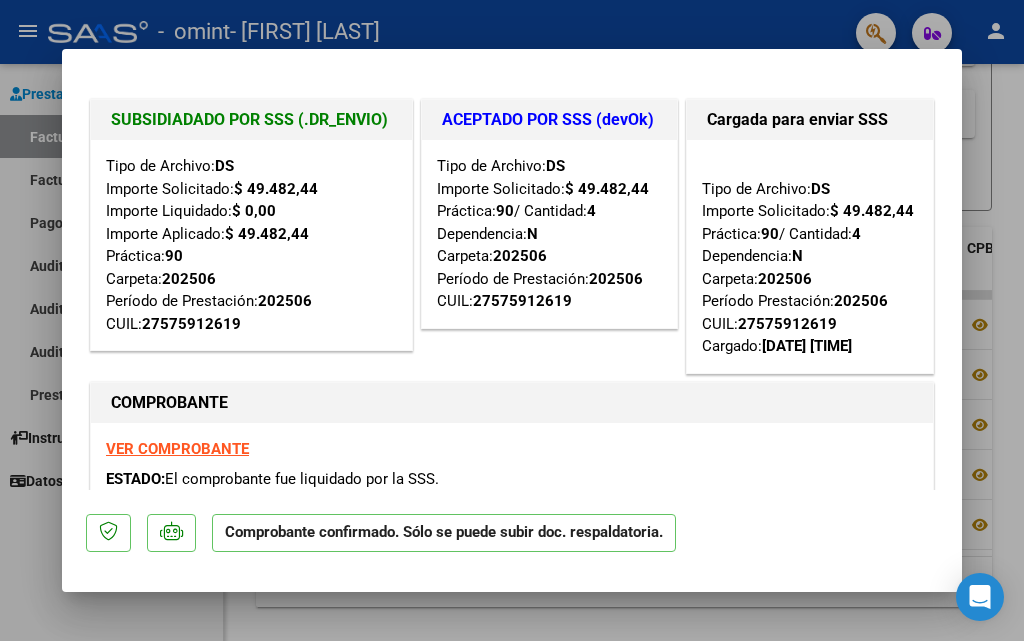 click at bounding box center (512, 320) 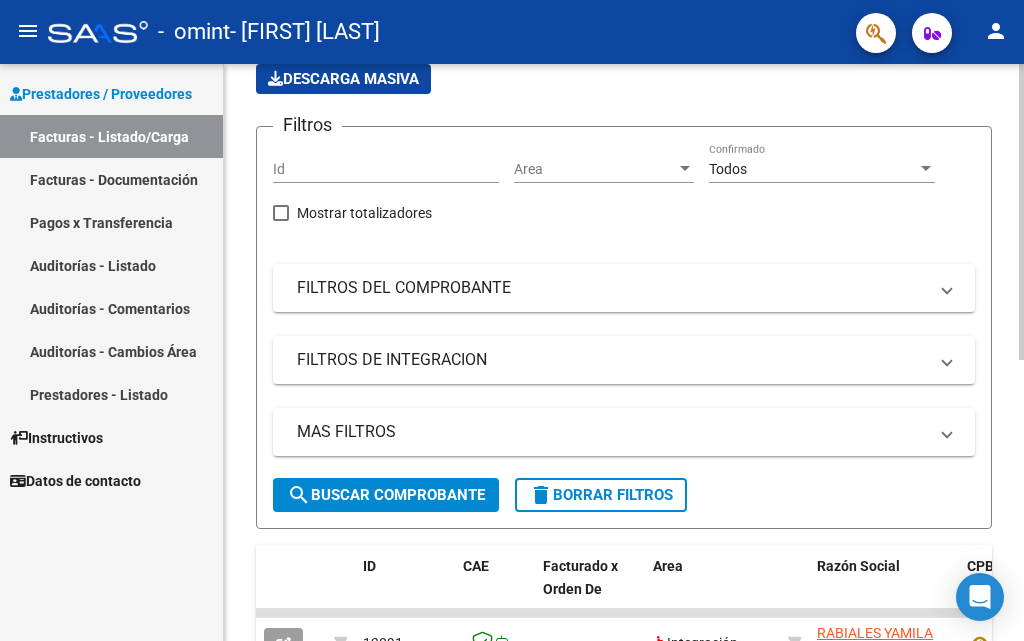 scroll, scrollTop: 0, scrollLeft: 0, axis: both 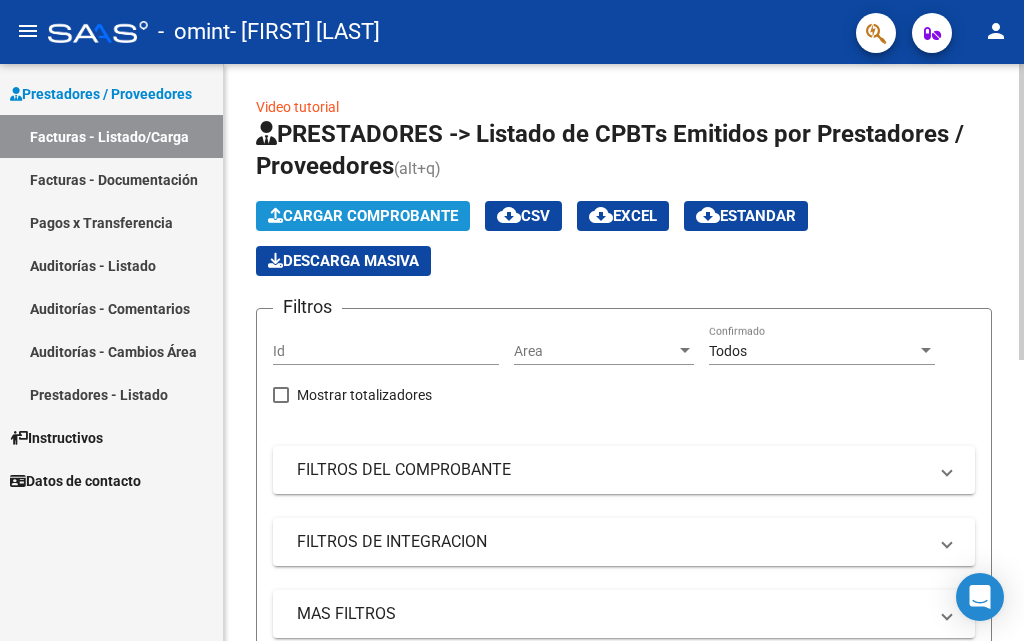 click on "Cargar Comprobante" 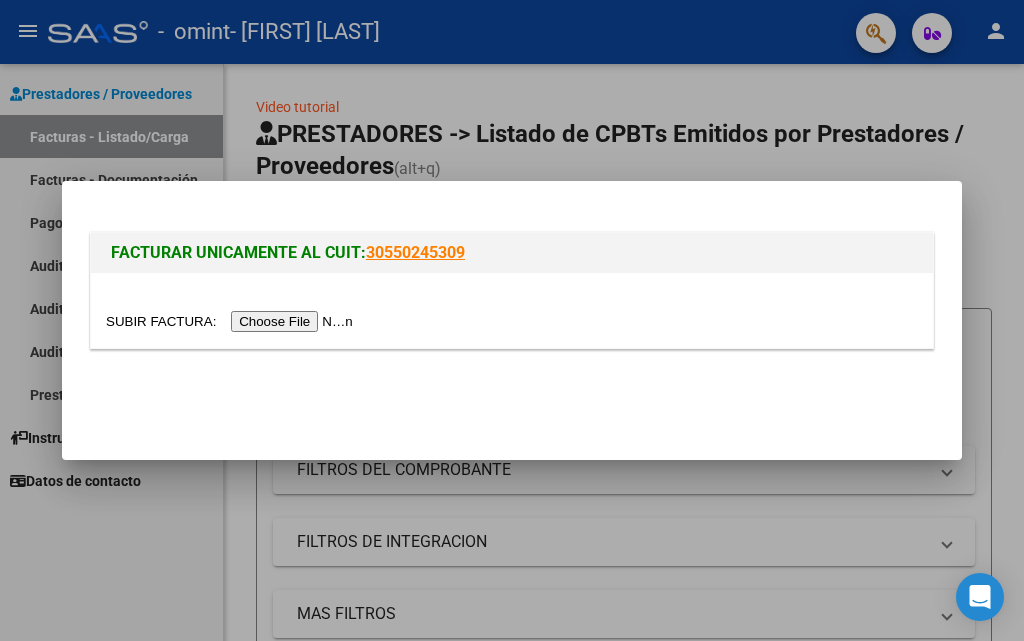 click at bounding box center [232, 321] 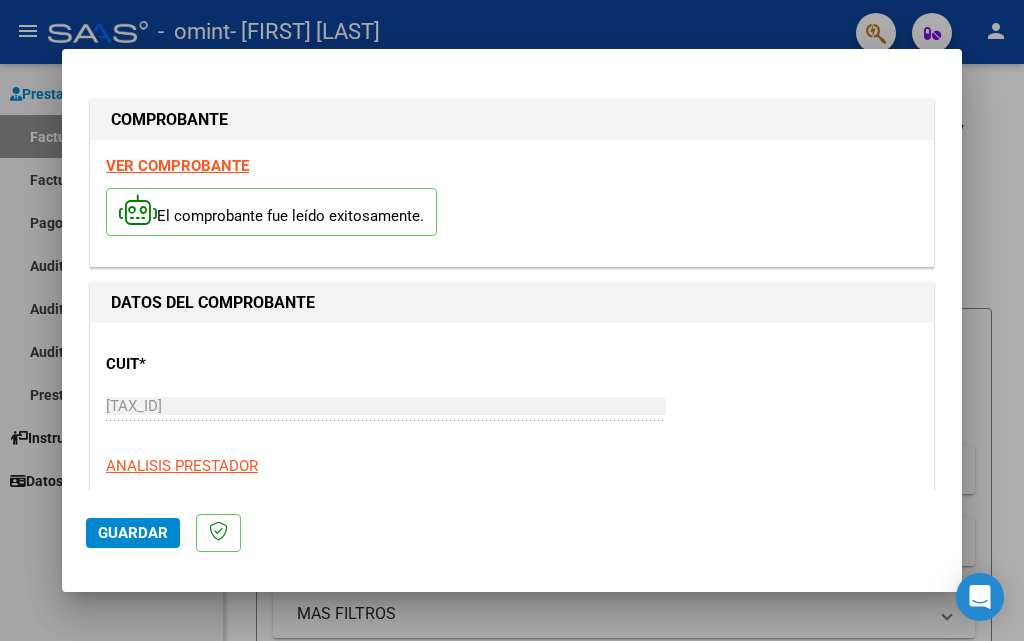 click on "Guardar" 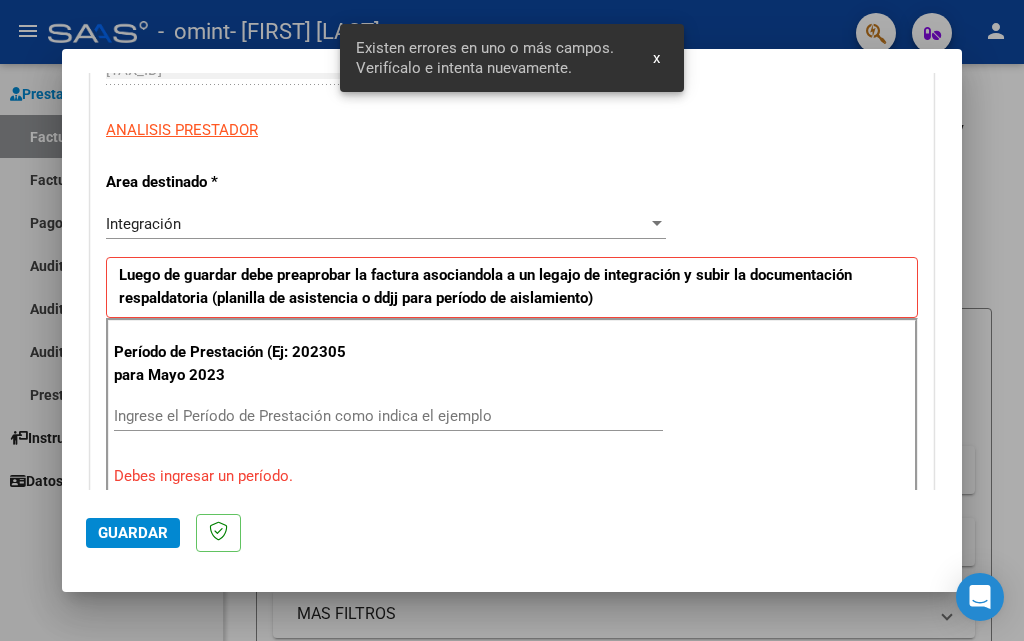 scroll, scrollTop: 451, scrollLeft: 0, axis: vertical 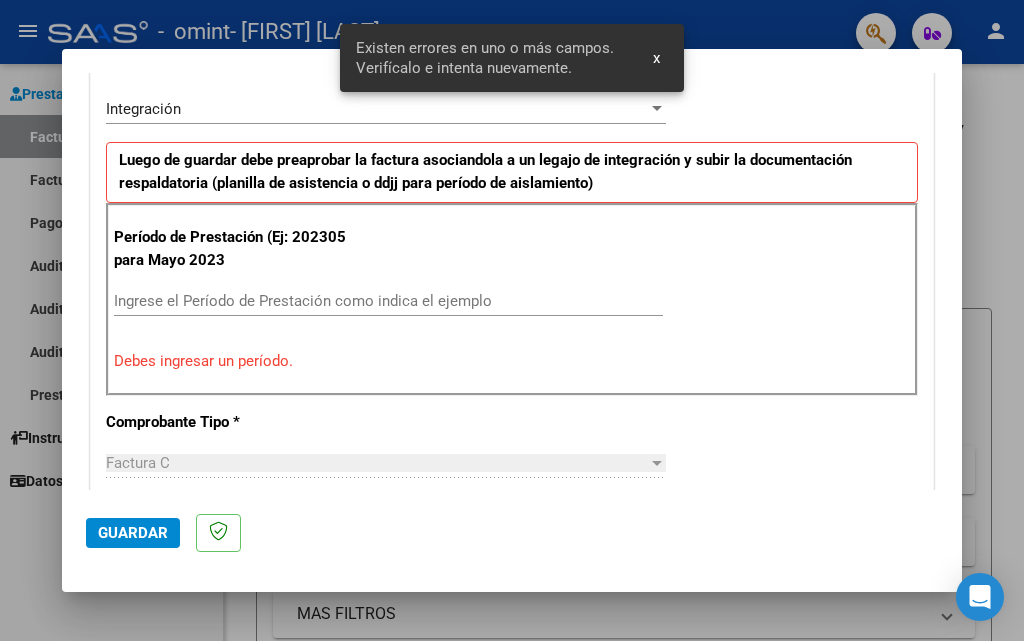 click on "Existen errores en uno o más campos. Verifícalo e intenta nuevamente." at bounding box center (492, 58) 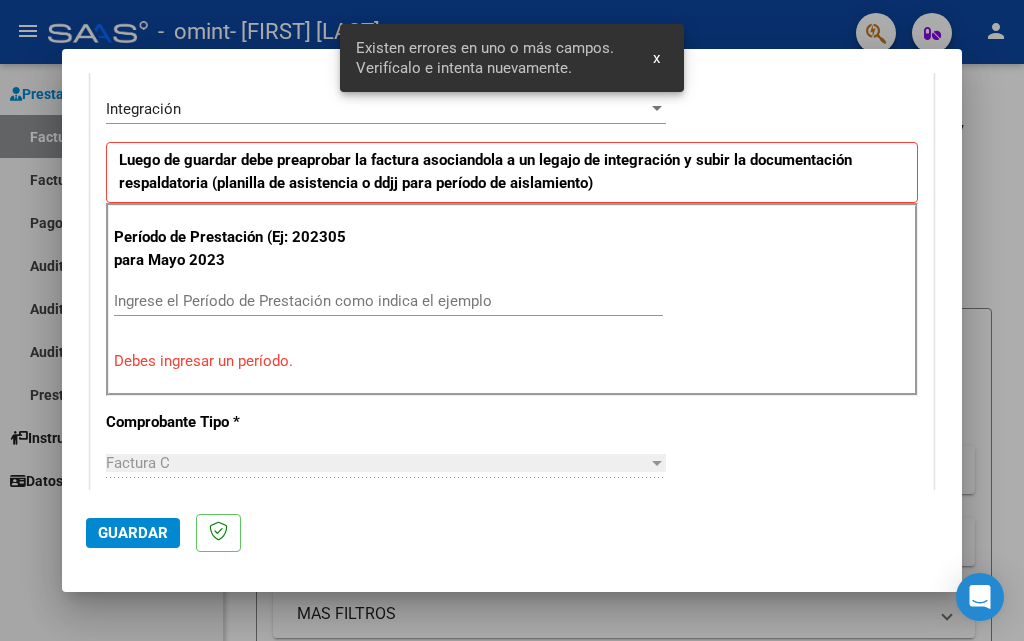 click on "Debes ingresar un período." at bounding box center [512, 361] 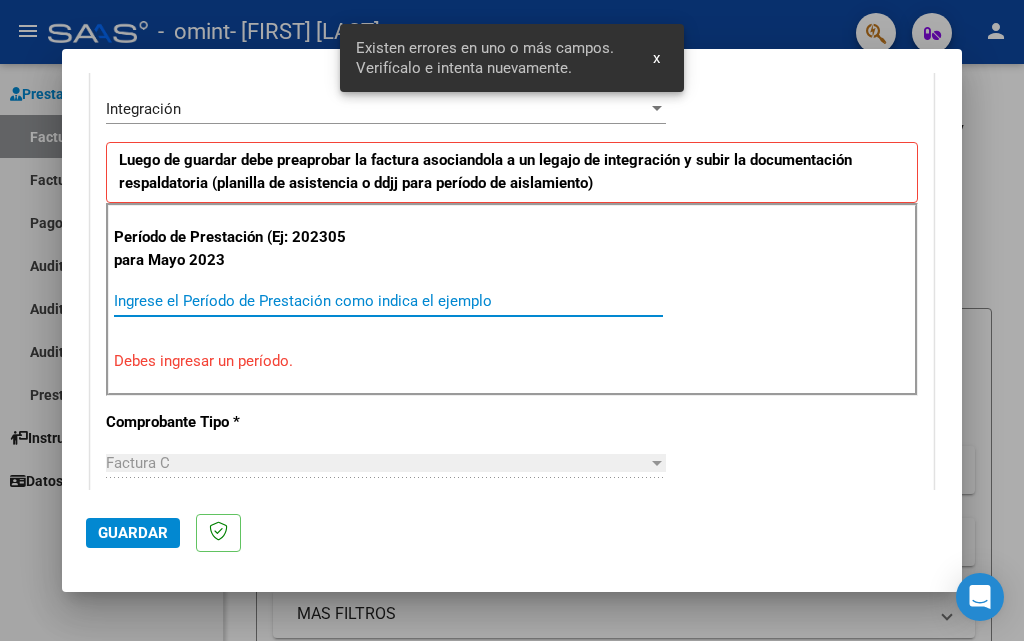 click on "Ingrese el Período de Prestación como indica el ejemplo" at bounding box center (388, 301) 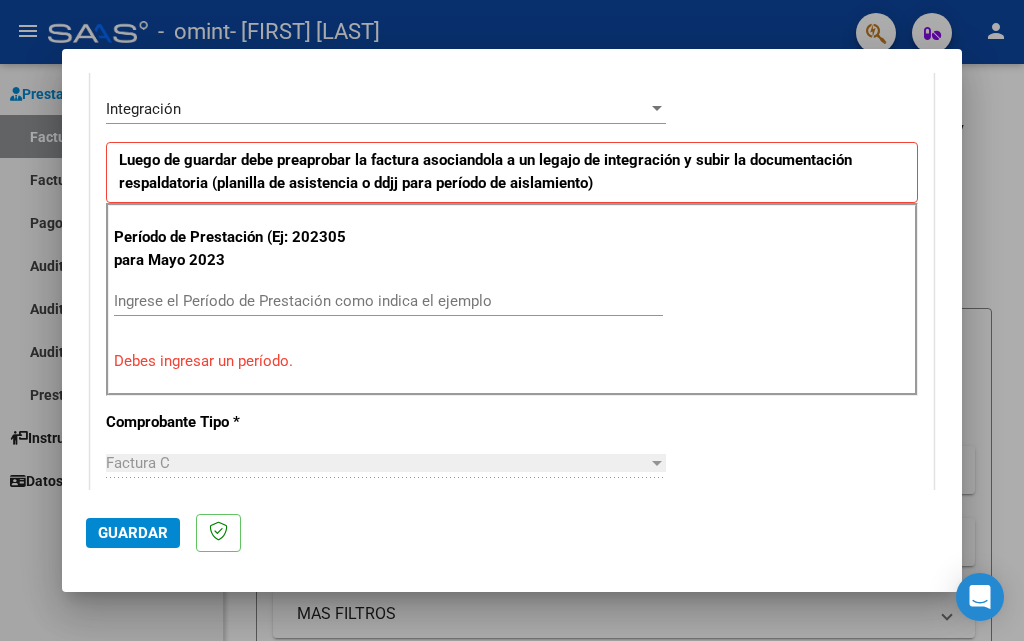 drag, startPoint x: 113, startPoint y: 301, endPoint x: 316, endPoint y: 308, distance: 203.12065 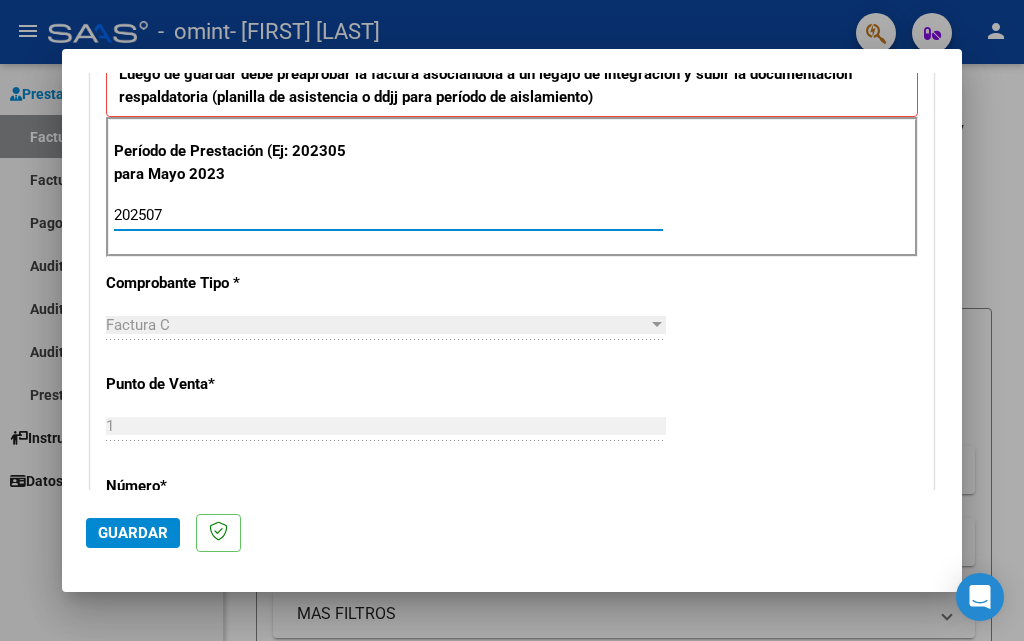 scroll, scrollTop: 651, scrollLeft: 0, axis: vertical 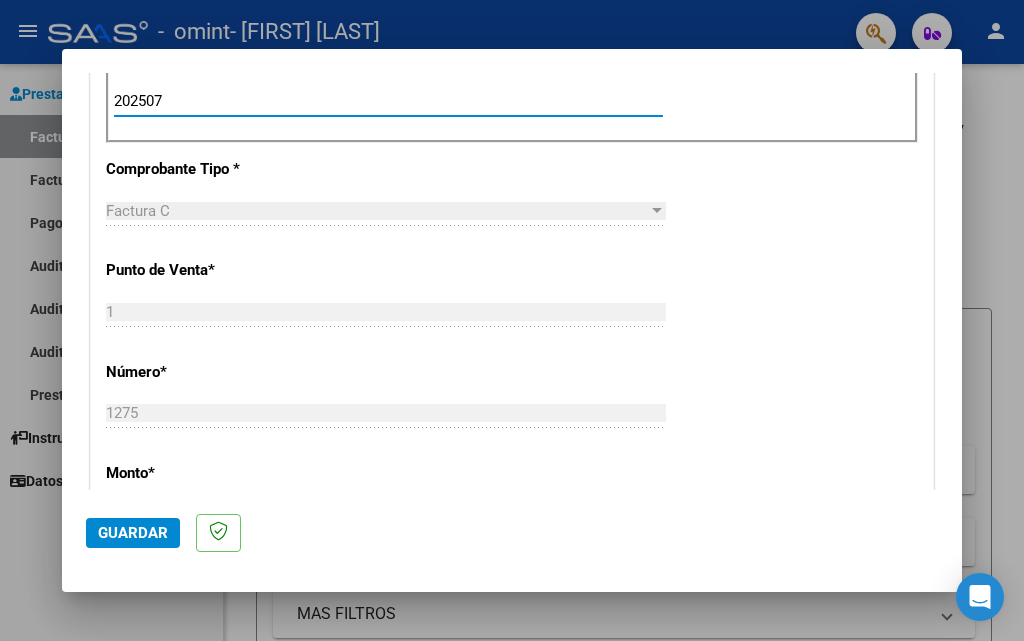 type on "202507" 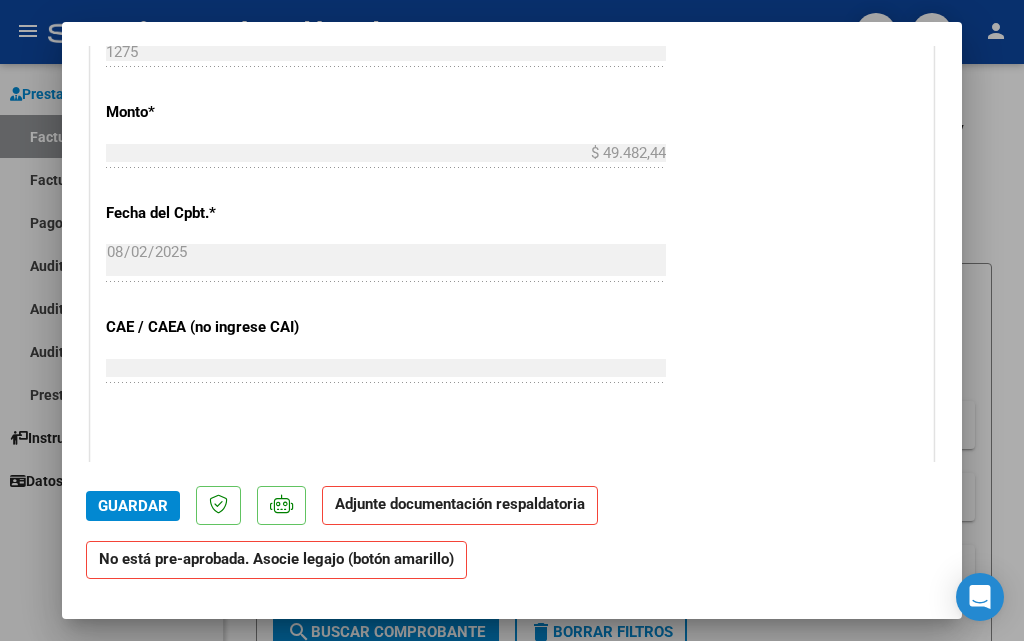 scroll, scrollTop: 1700, scrollLeft: 0, axis: vertical 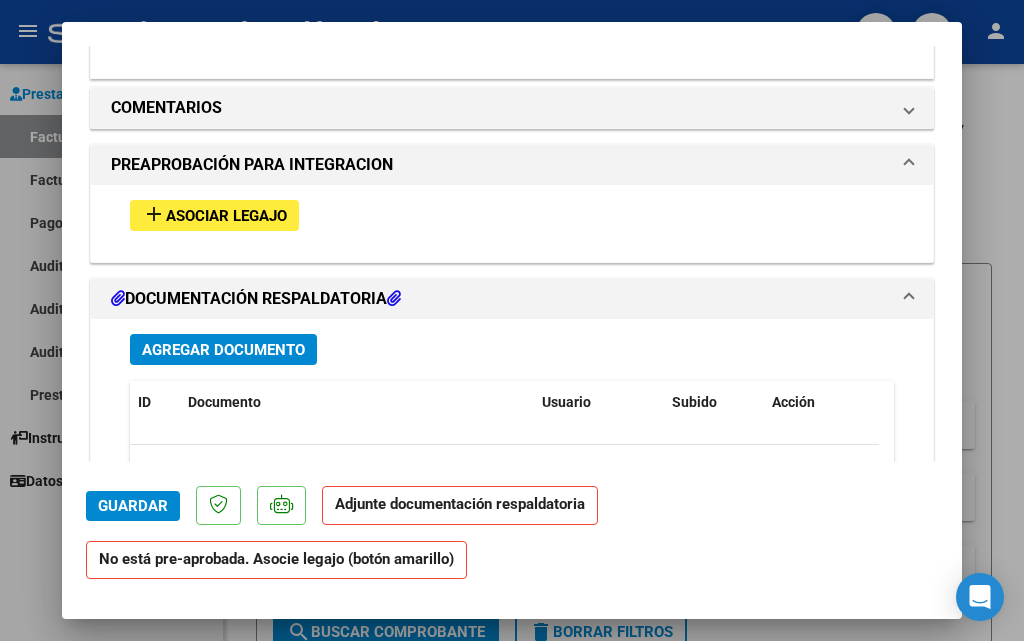 click on "Agregar Documento" at bounding box center (223, 350) 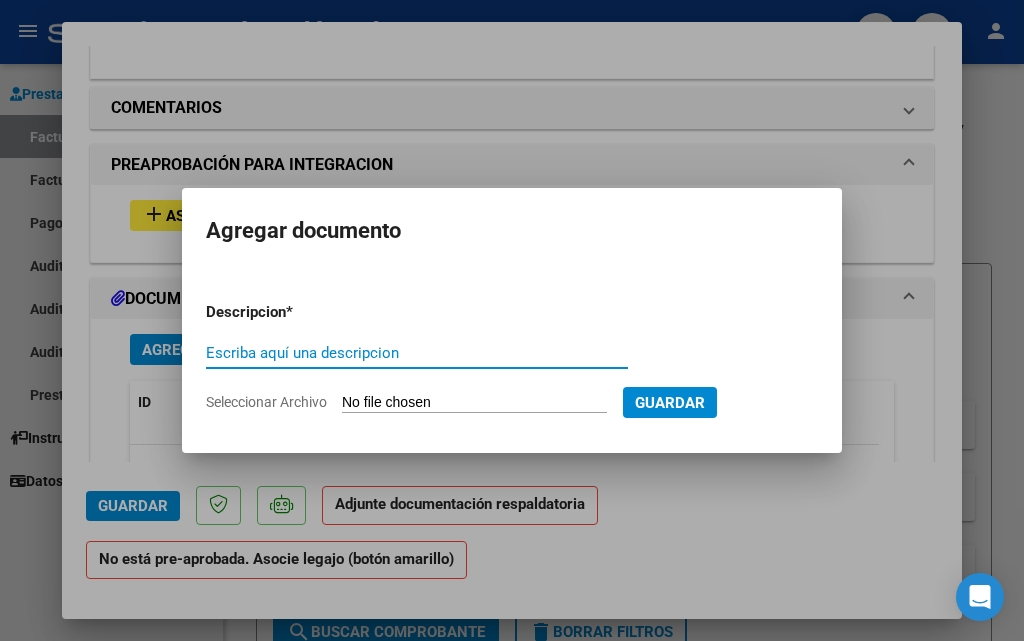 click on "Escriba aquí una descripcion" at bounding box center [417, 353] 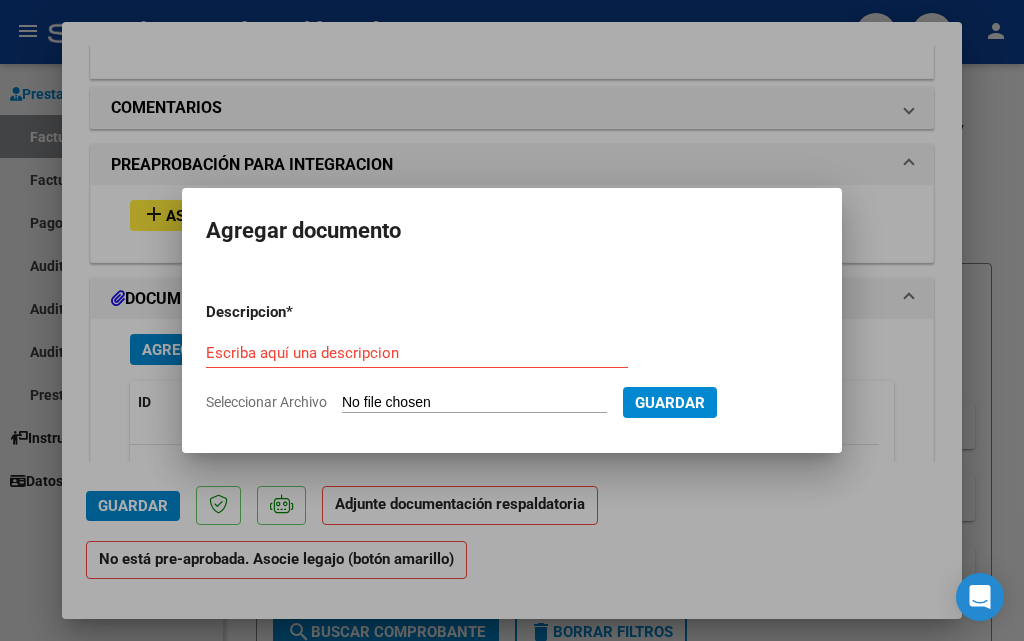 click on "Seleccionar Archivo" at bounding box center [474, 403] 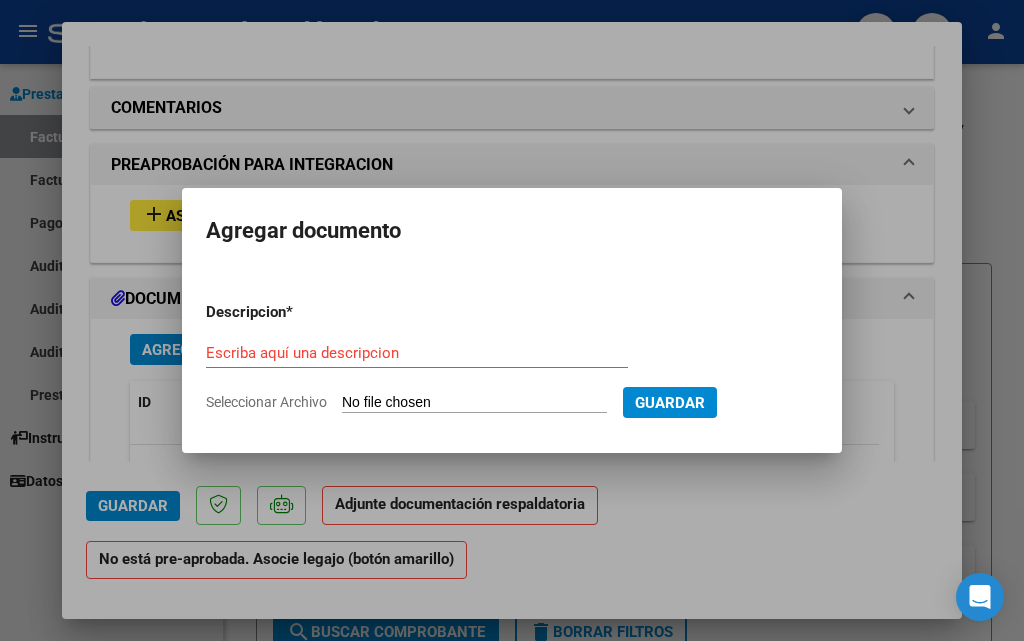 drag, startPoint x: 463, startPoint y: 210, endPoint x: 445, endPoint y: 211, distance: 18.027756 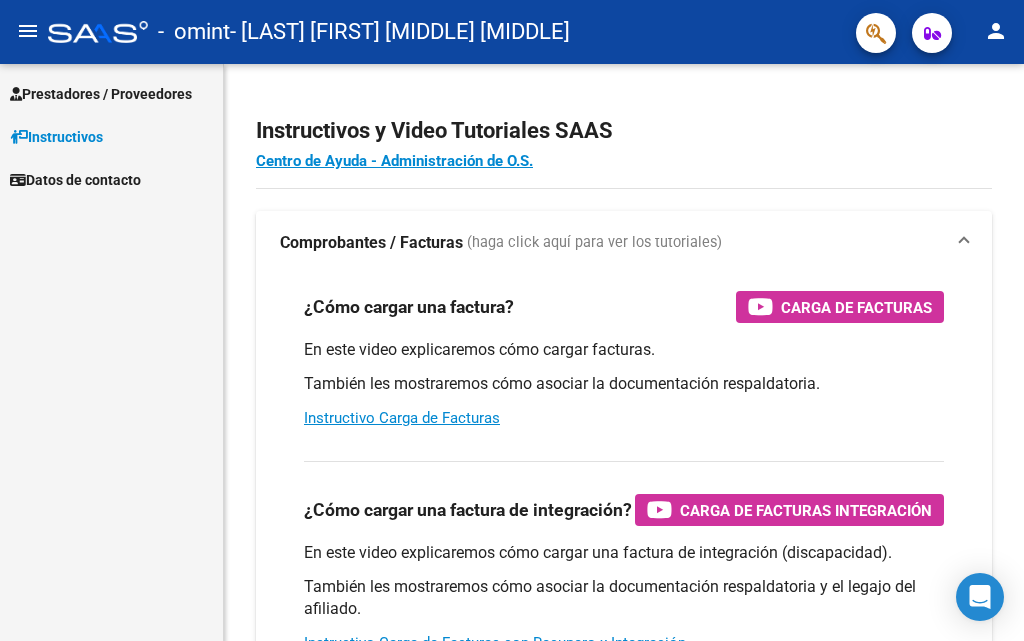 scroll, scrollTop: 0, scrollLeft: 0, axis: both 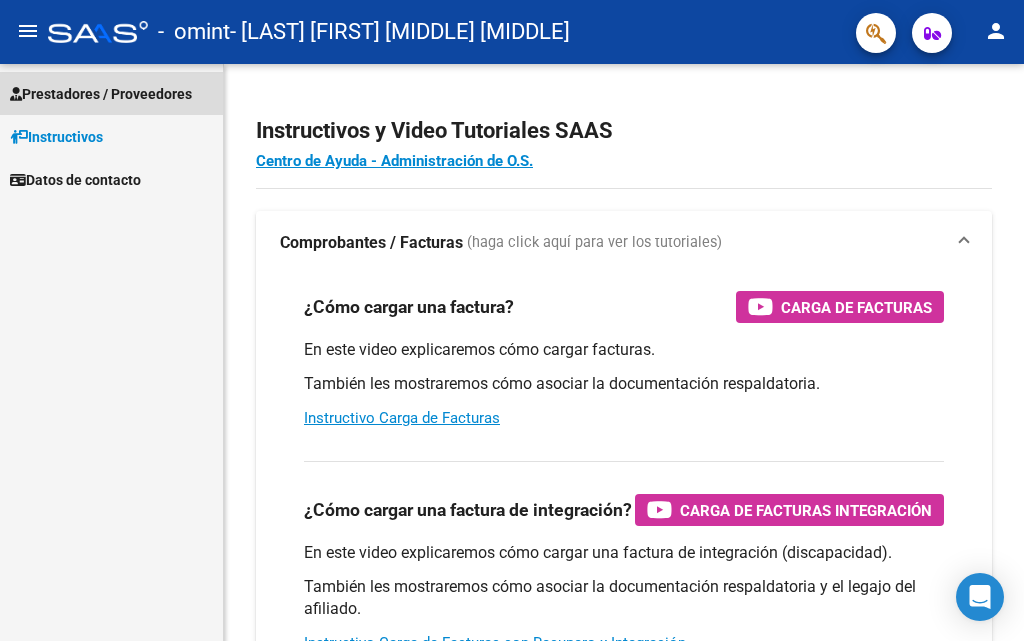 click on "Prestadores / Proveedores" at bounding box center [101, 94] 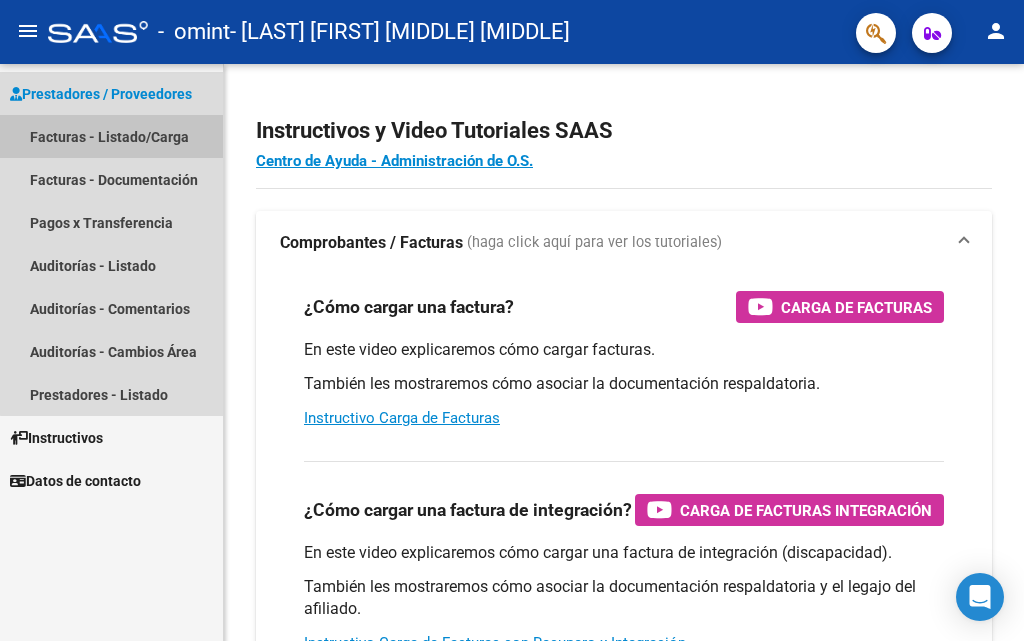 click on "Facturas - Listado/Carga" at bounding box center (111, 136) 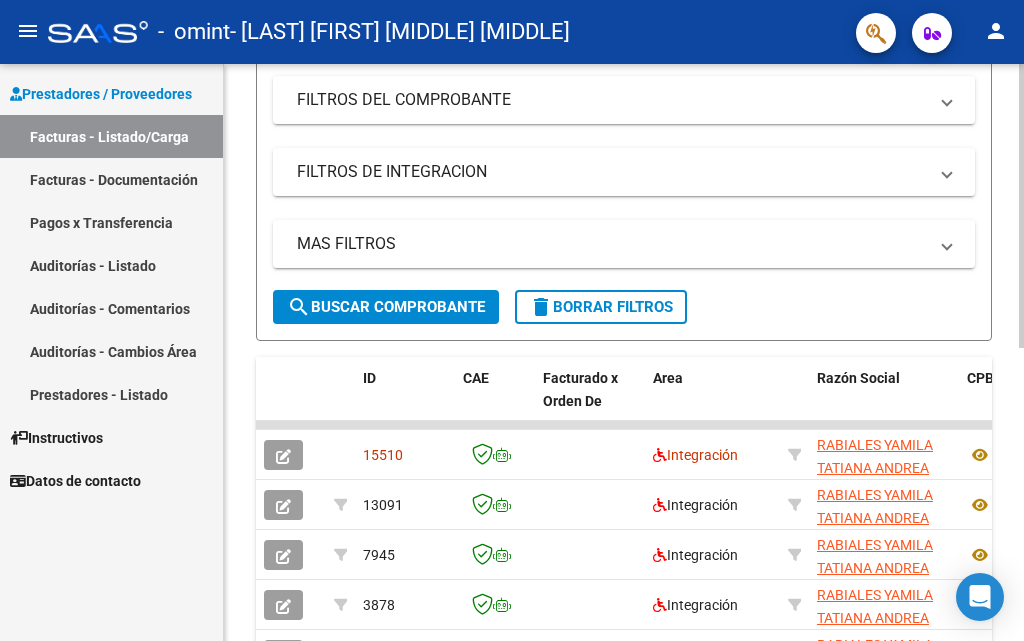 scroll, scrollTop: 400, scrollLeft: 0, axis: vertical 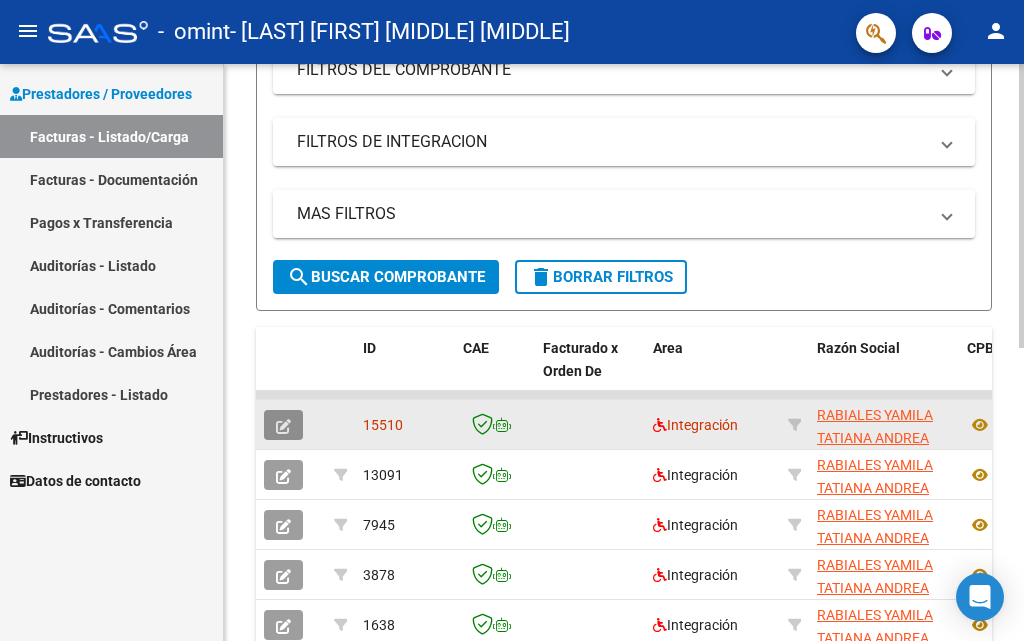 click 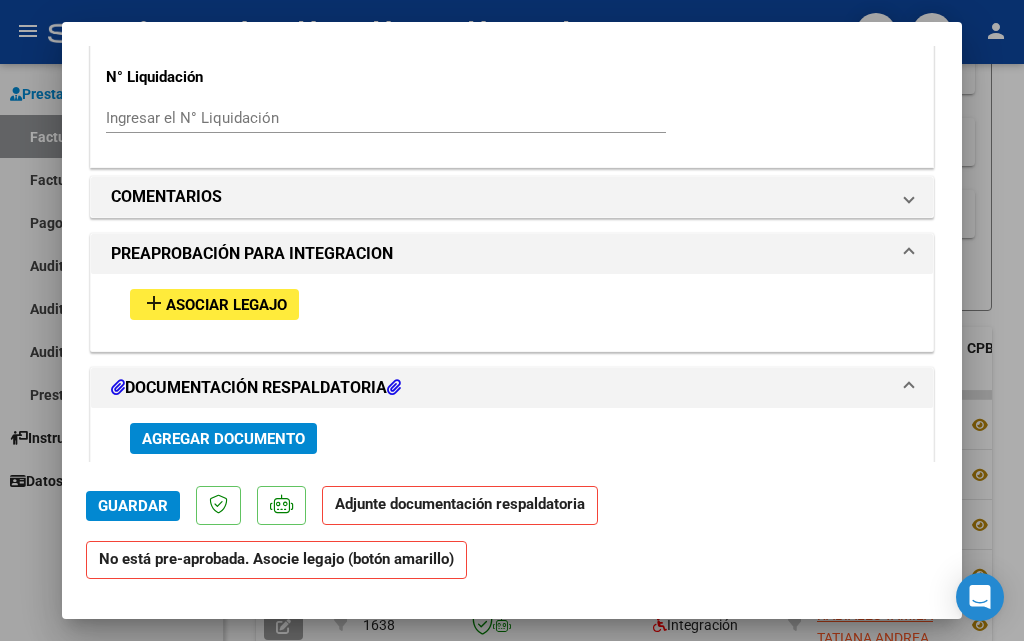 scroll, scrollTop: 1600, scrollLeft: 0, axis: vertical 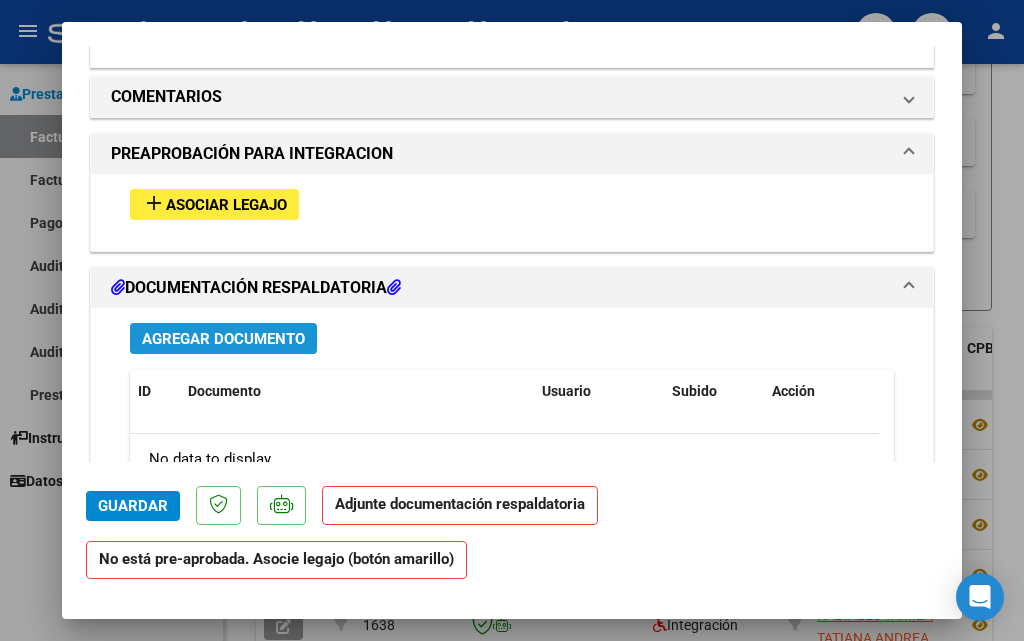 click on "Agregar Documento" at bounding box center [223, 339] 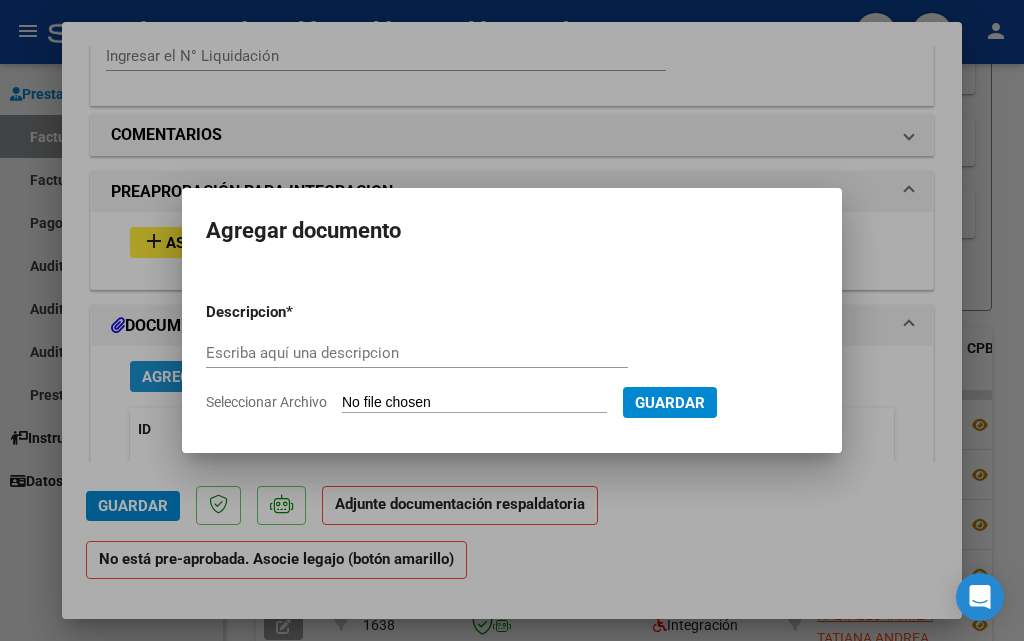 scroll, scrollTop: 1637, scrollLeft: 0, axis: vertical 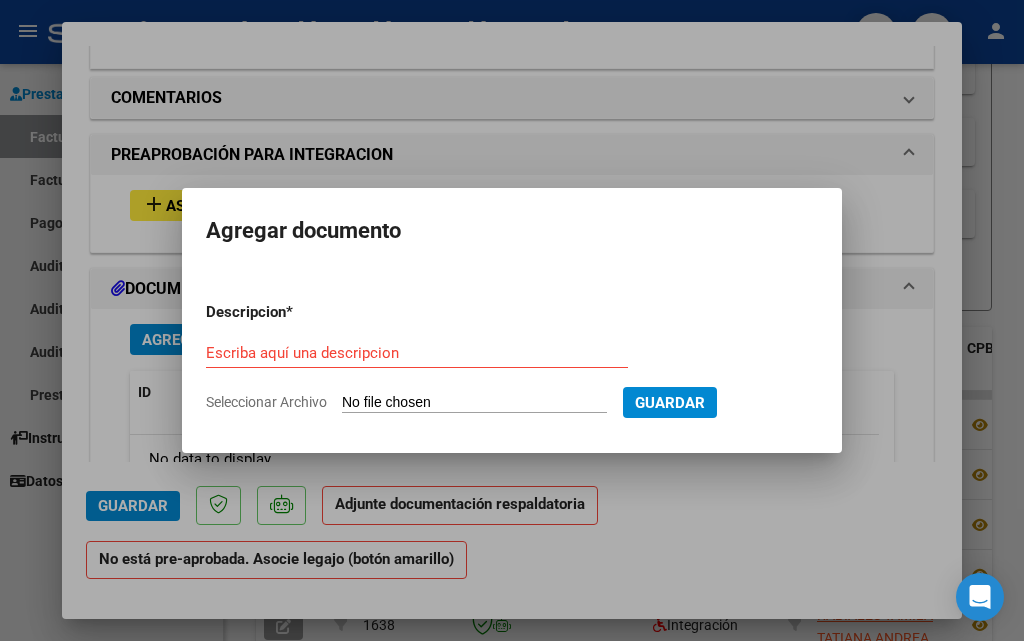 click on "Escriba aquí una descripcion" 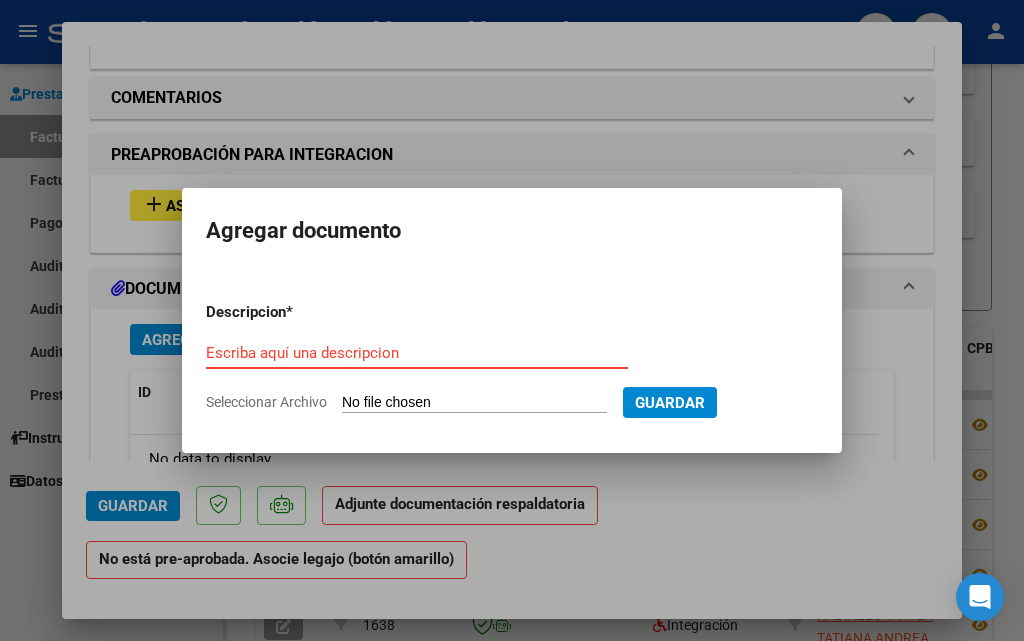 click on "Guardar" at bounding box center [670, 403] 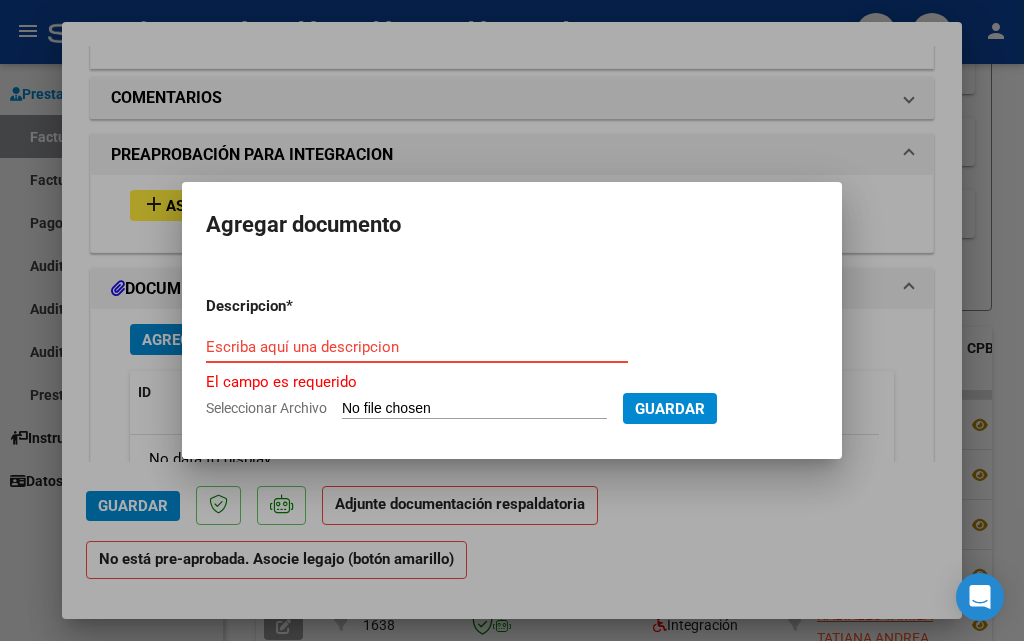click on "Escriba aquí una descripcion" at bounding box center [417, 347] 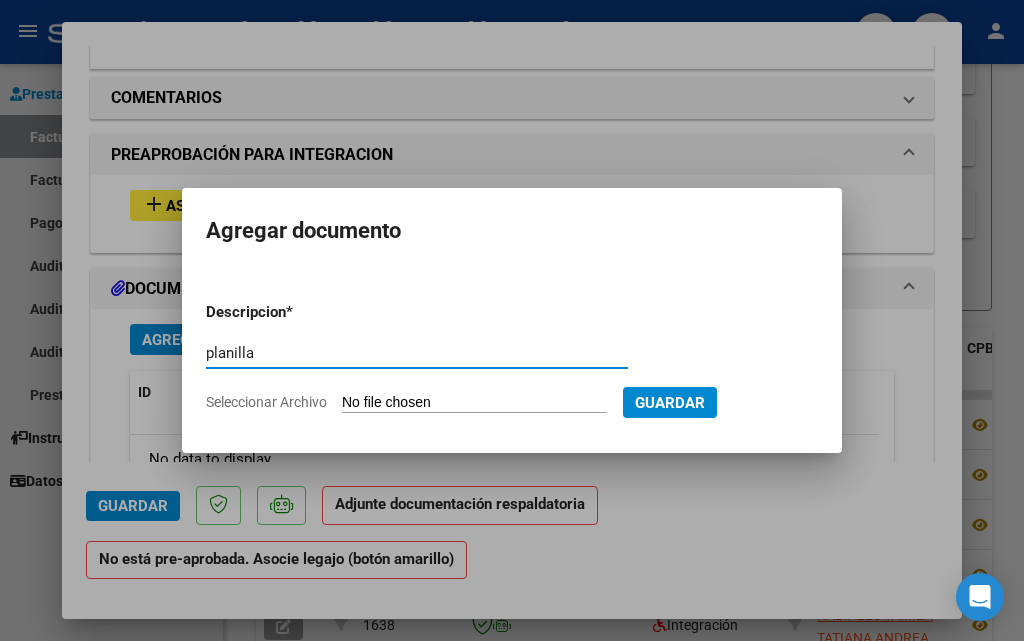 type on "planilla" 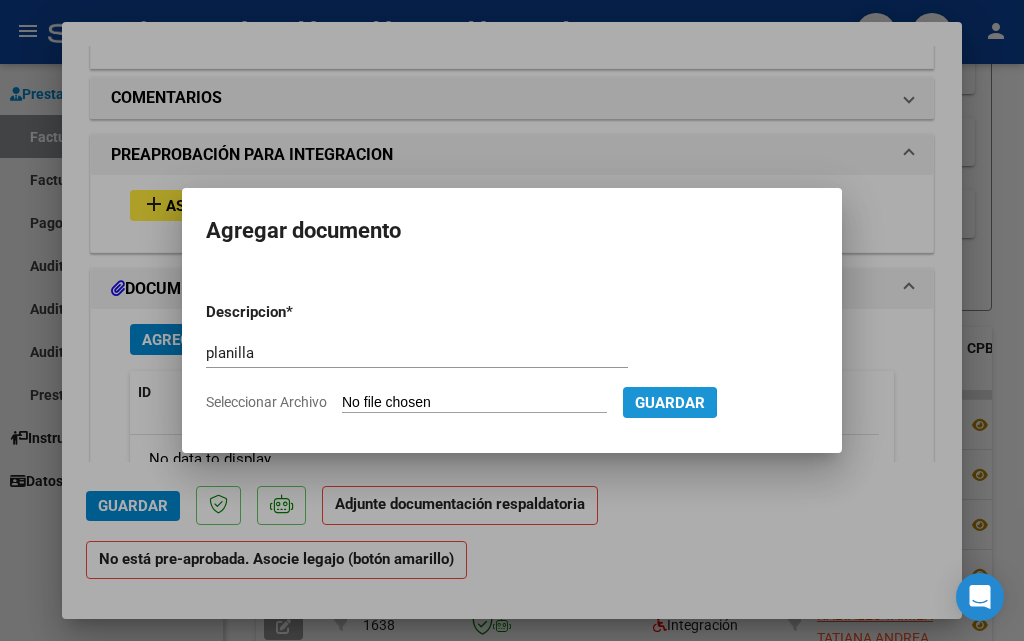 click on "Guardar" at bounding box center (670, 402) 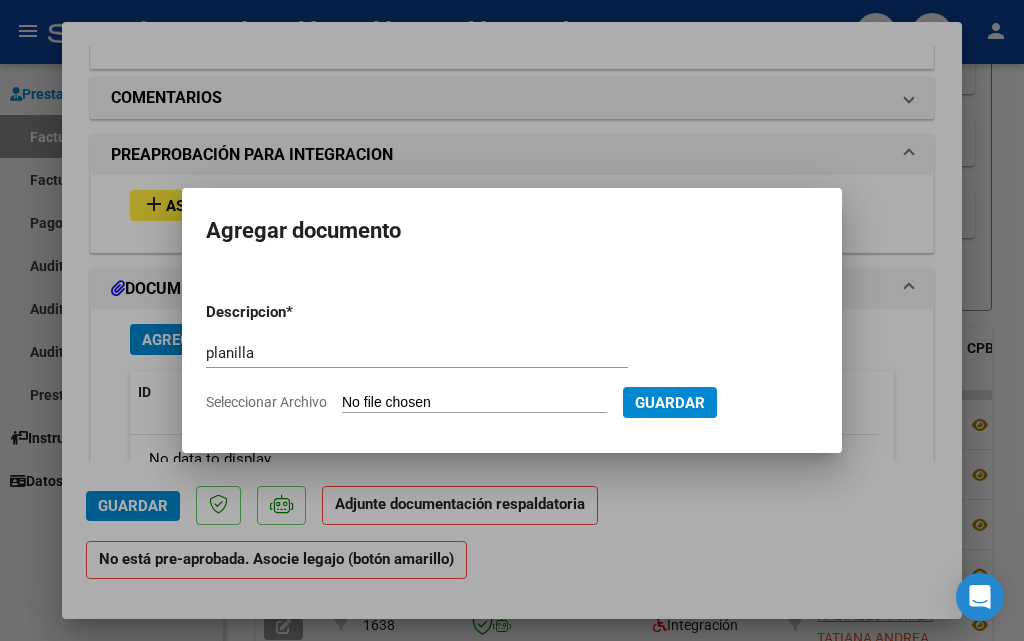 click on "Seleccionar Archivo" at bounding box center (474, 403) 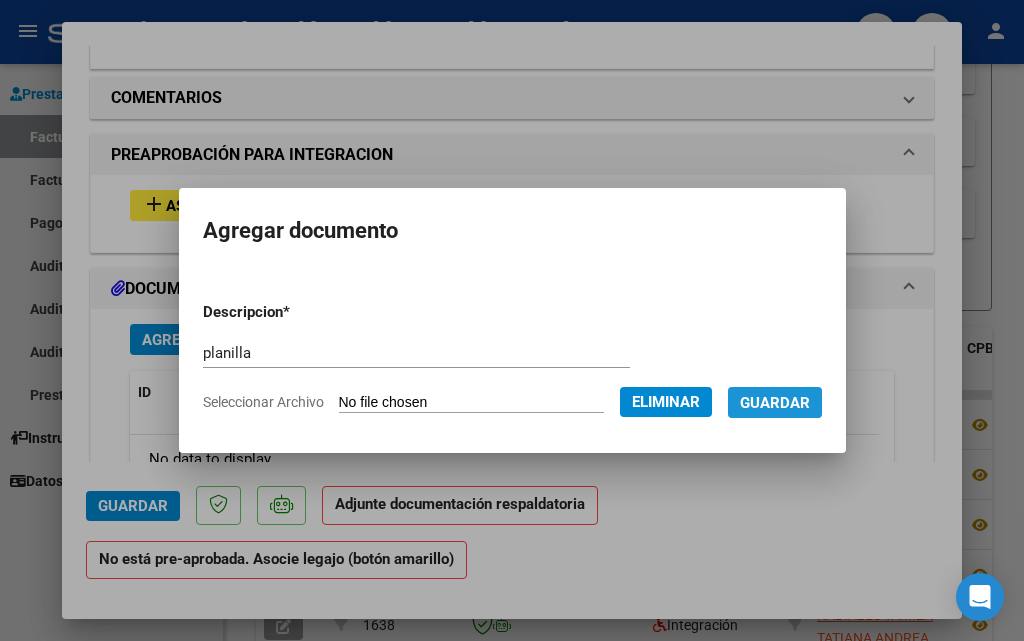 click on "Guardar" at bounding box center (775, 402) 